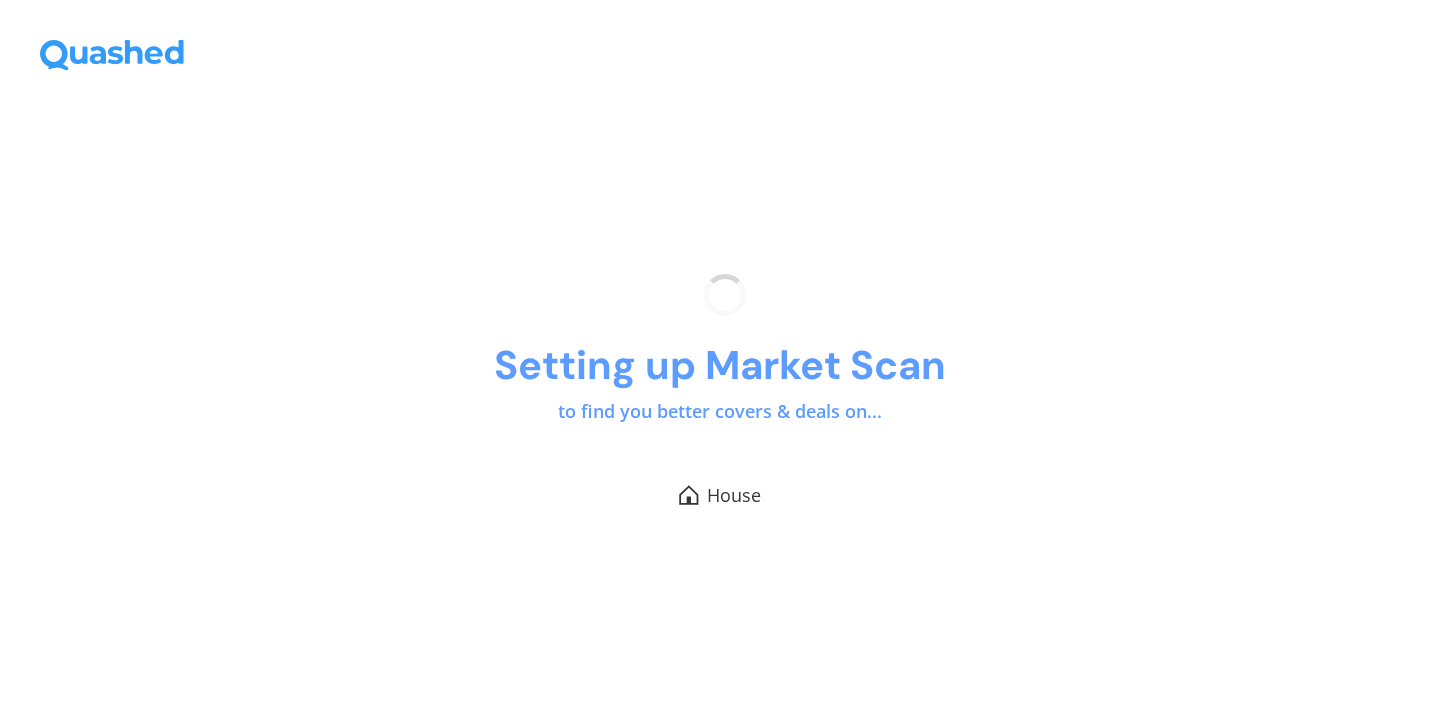 scroll, scrollTop: 0, scrollLeft: 0, axis: both 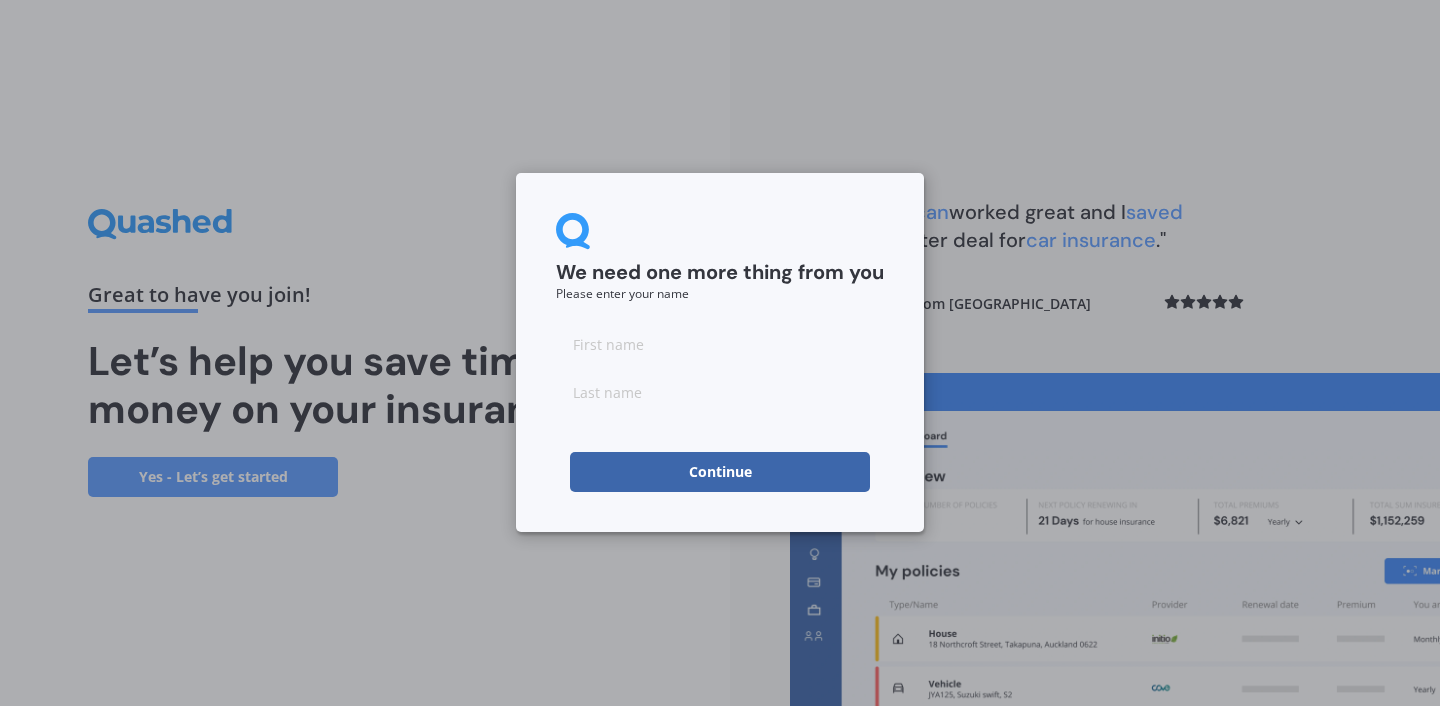 click at bounding box center (720, 344) 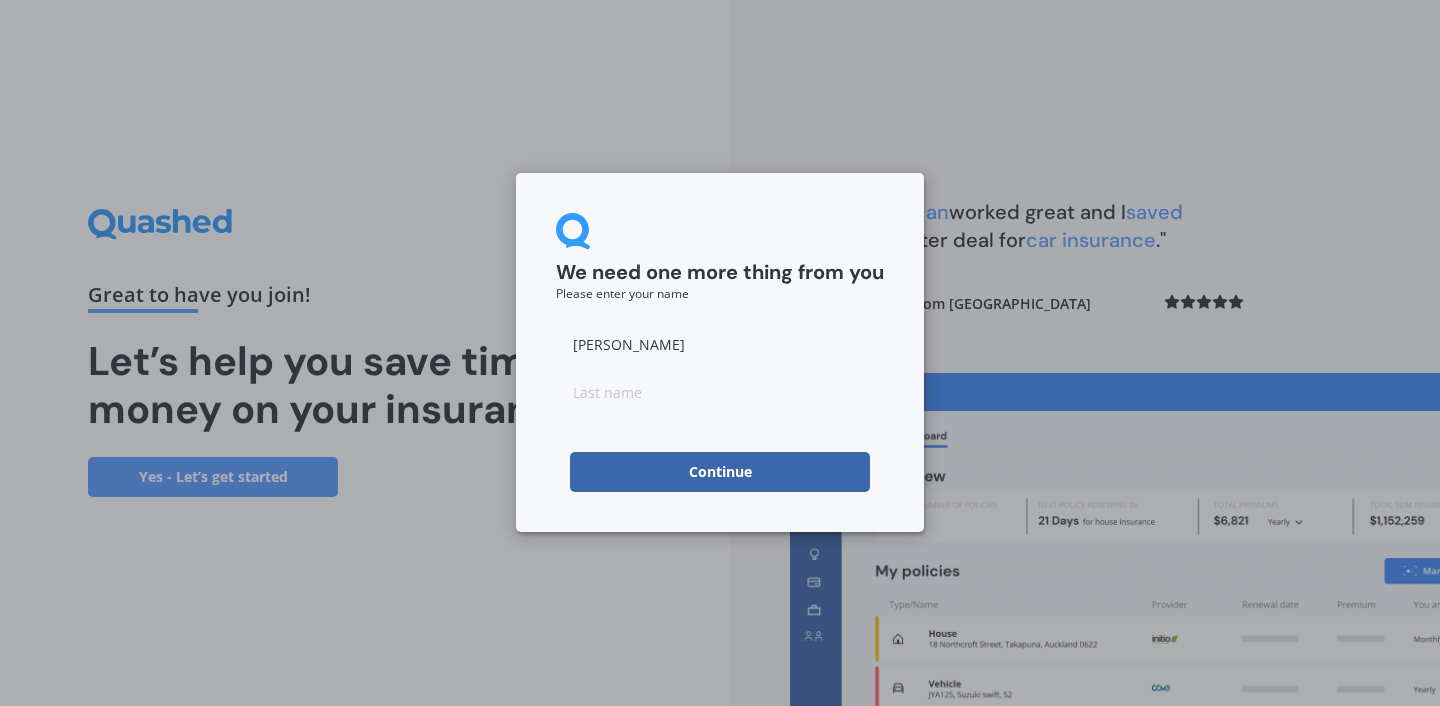 type on "[PERSON_NAME]" 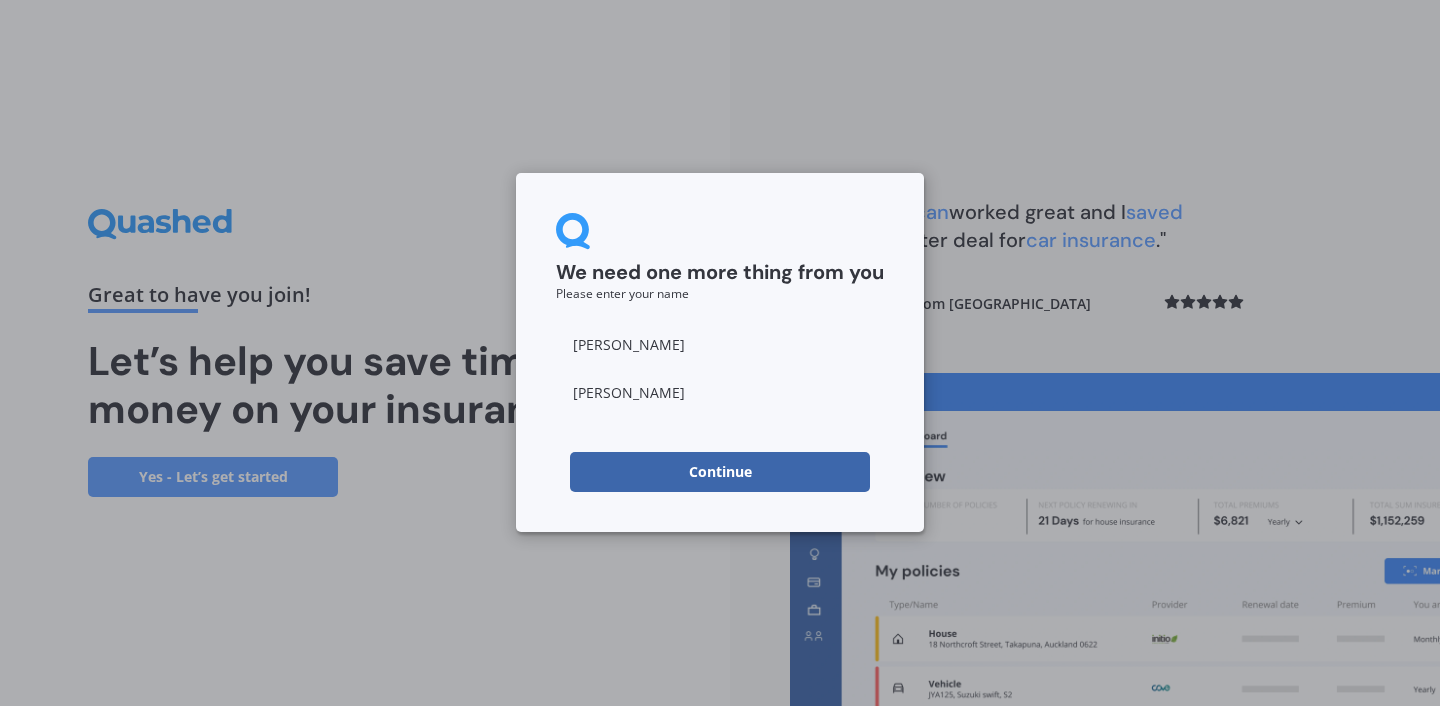 type on "[PERSON_NAME]" 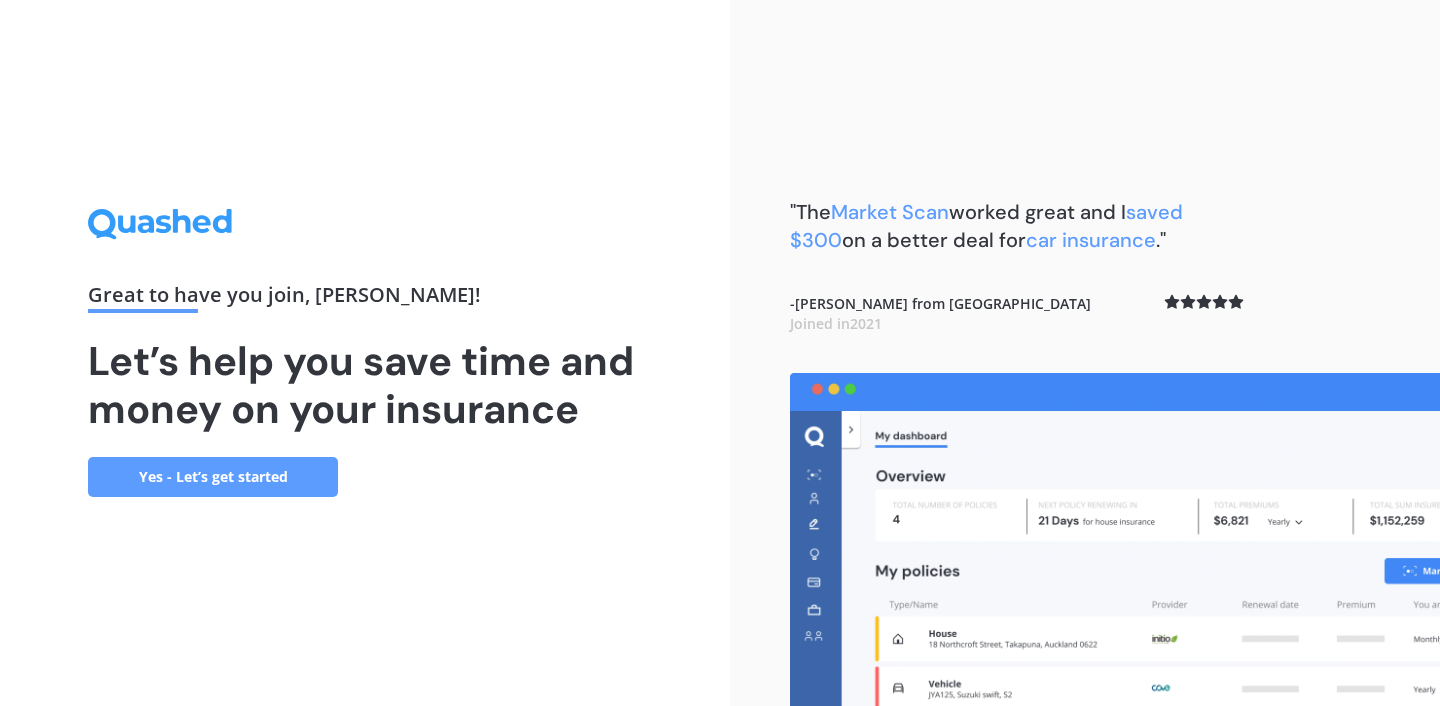 click on "Yes - Let’s get started" at bounding box center (213, 477) 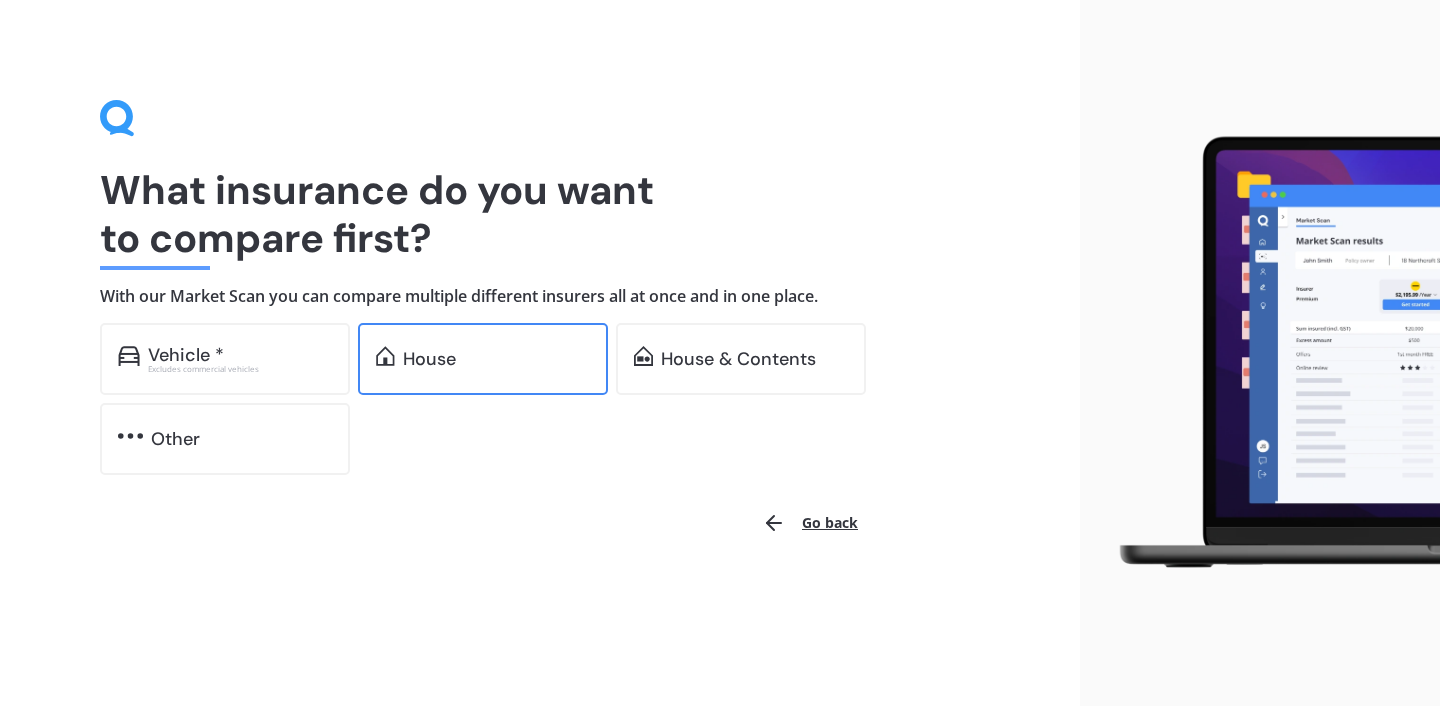 click on "House" at bounding box center [429, 359] 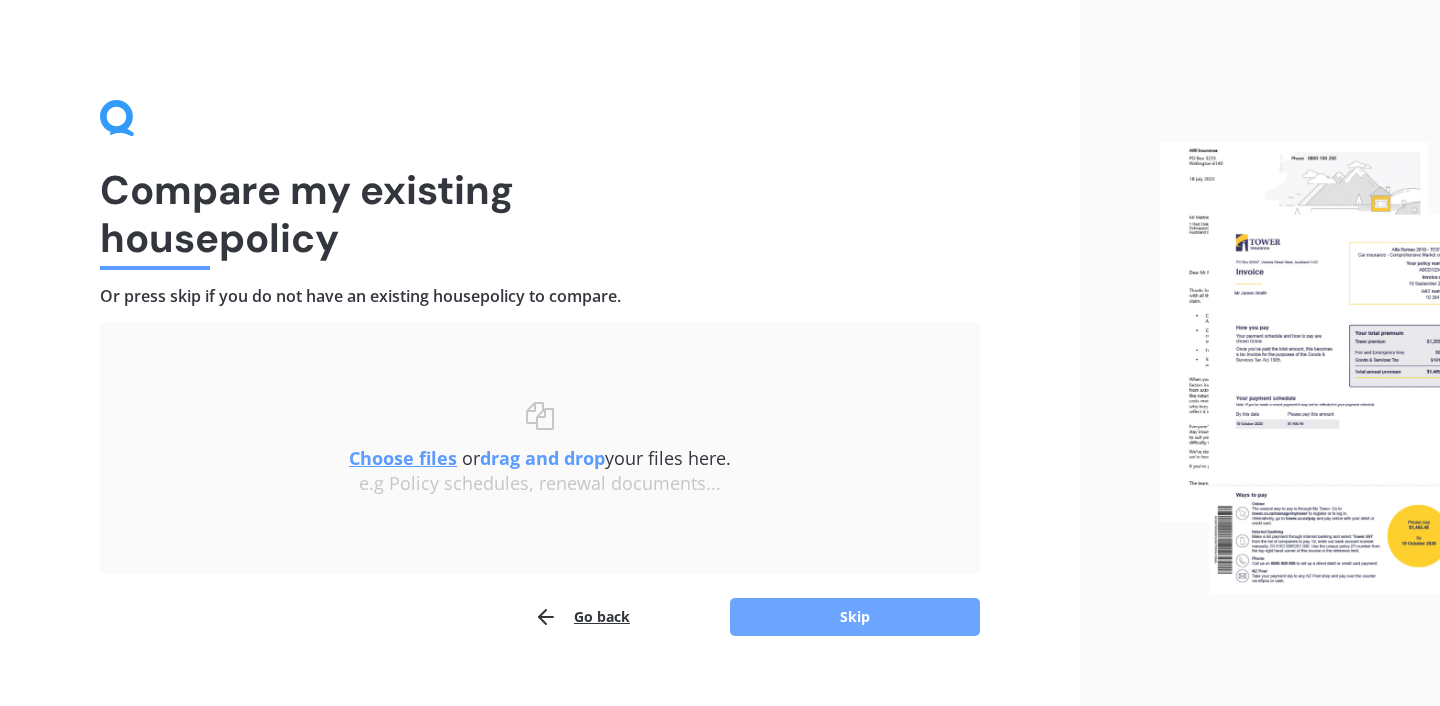 click on "Skip" at bounding box center (855, 617) 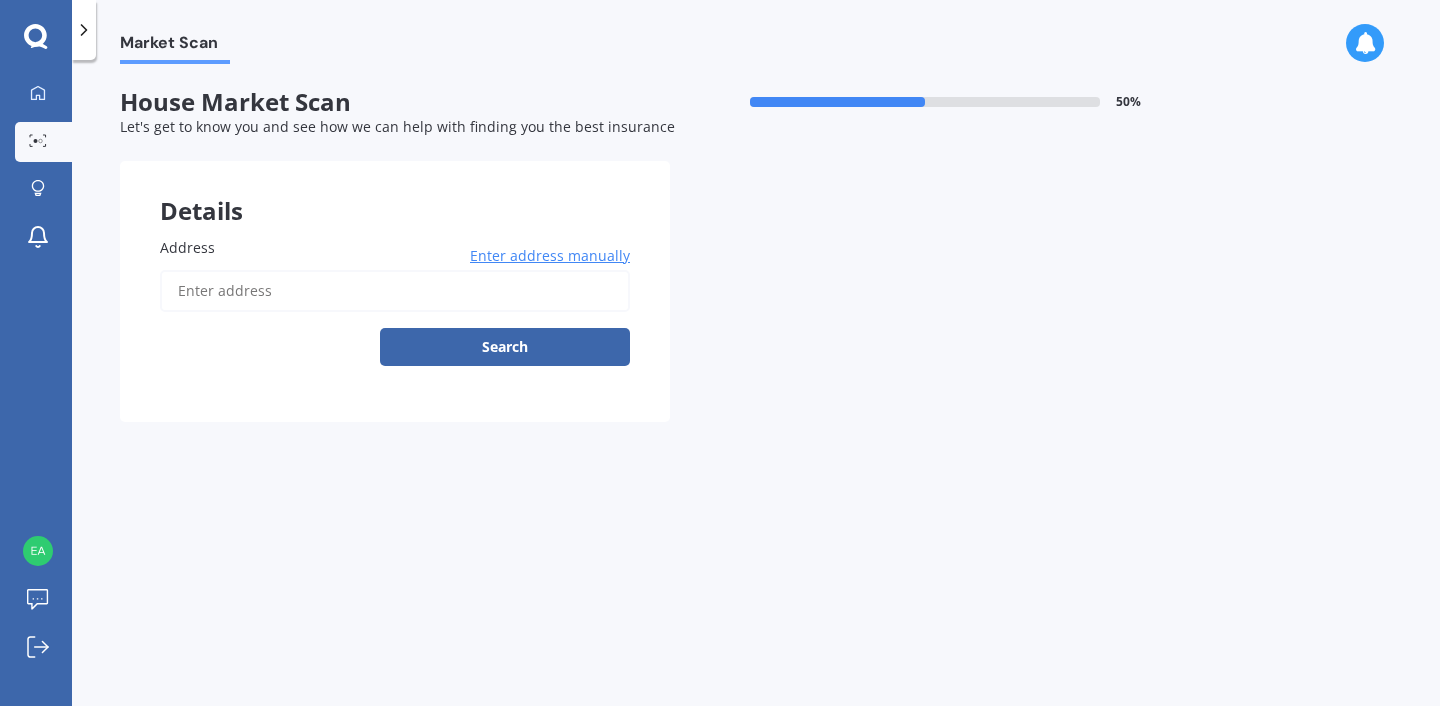 click on "Address" at bounding box center [395, 291] 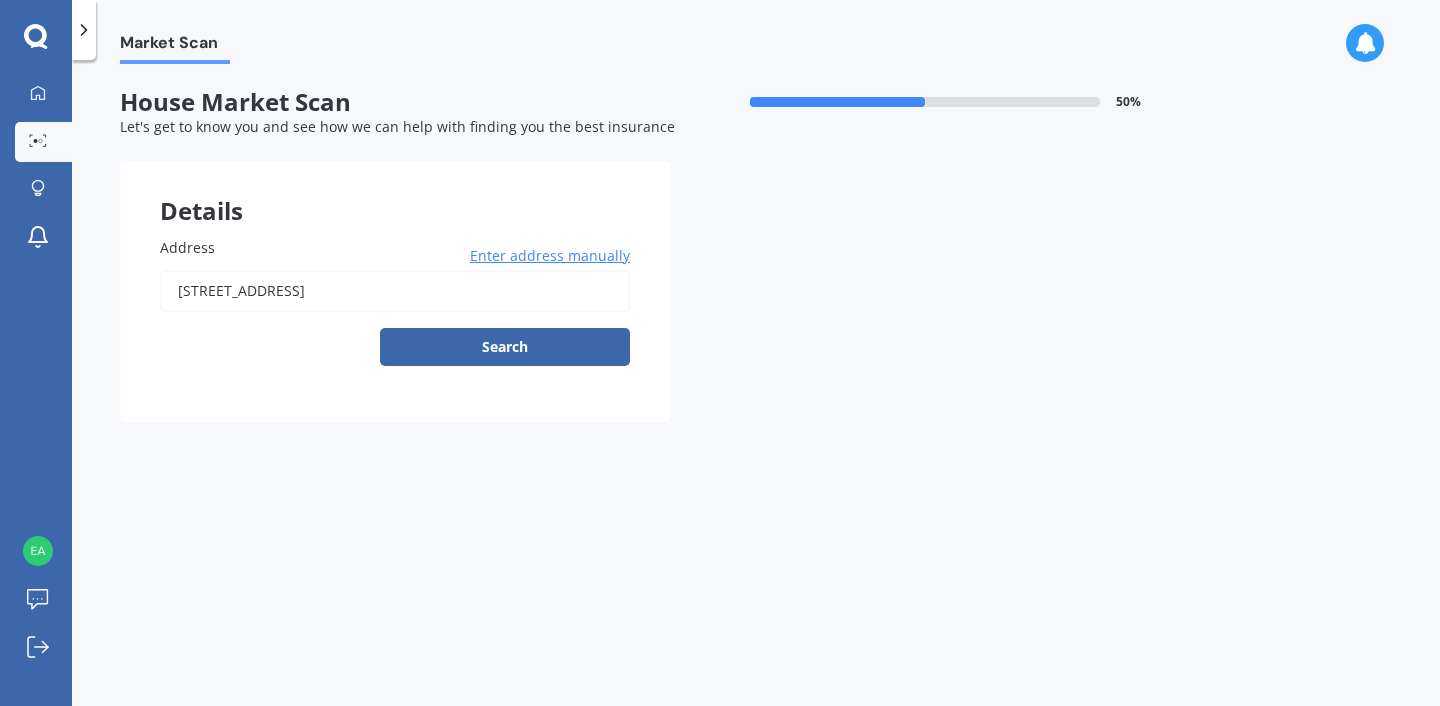 type on "[STREET_ADDRESS]" 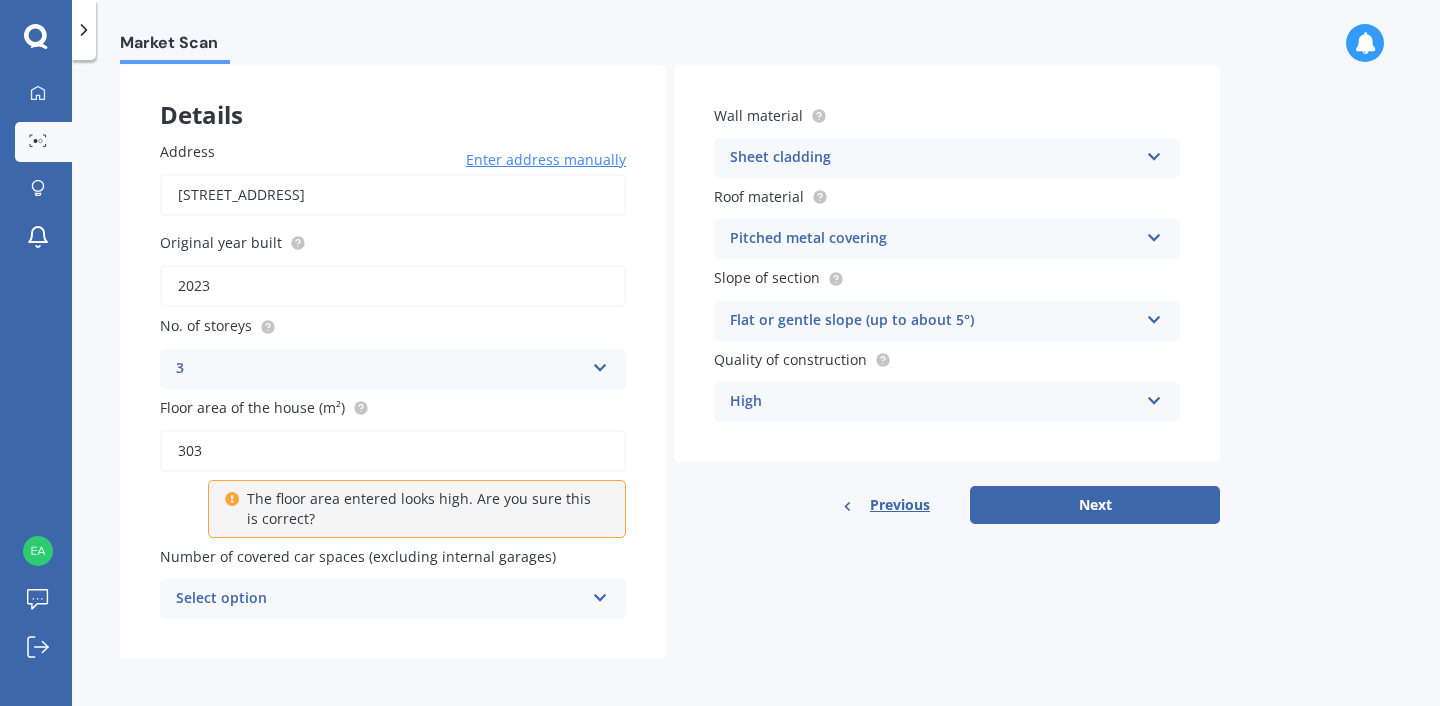 scroll, scrollTop: 103, scrollLeft: 0, axis: vertical 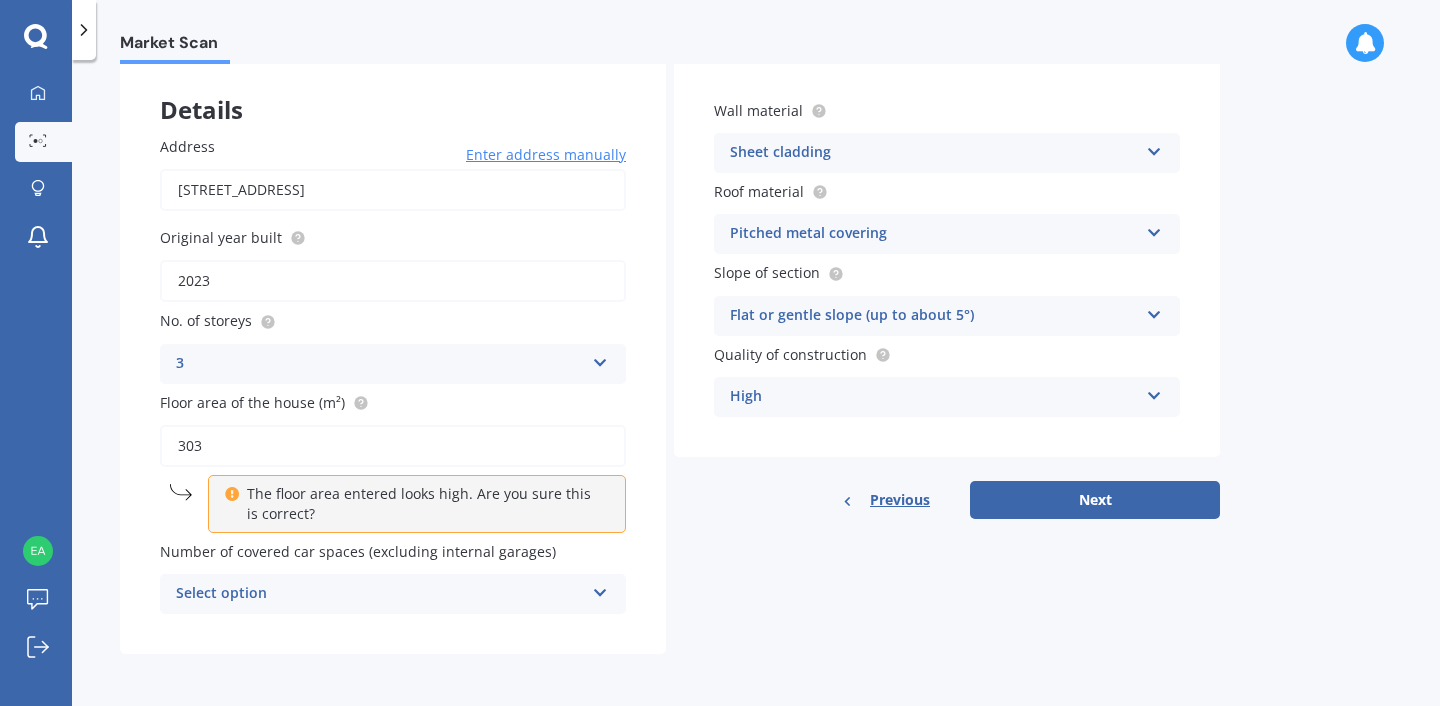 click at bounding box center (1154, 311) 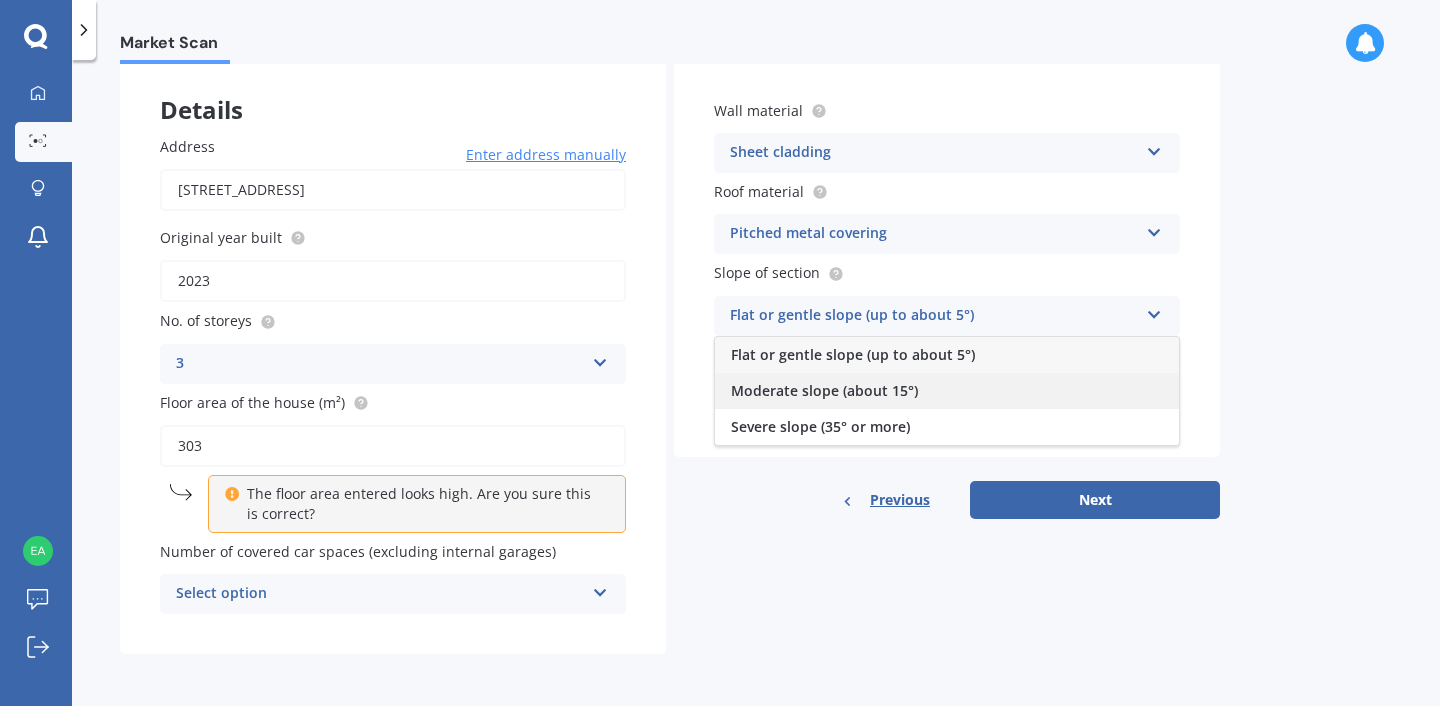 click on "Moderate slope (about 15°)" at bounding box center (824, 390) 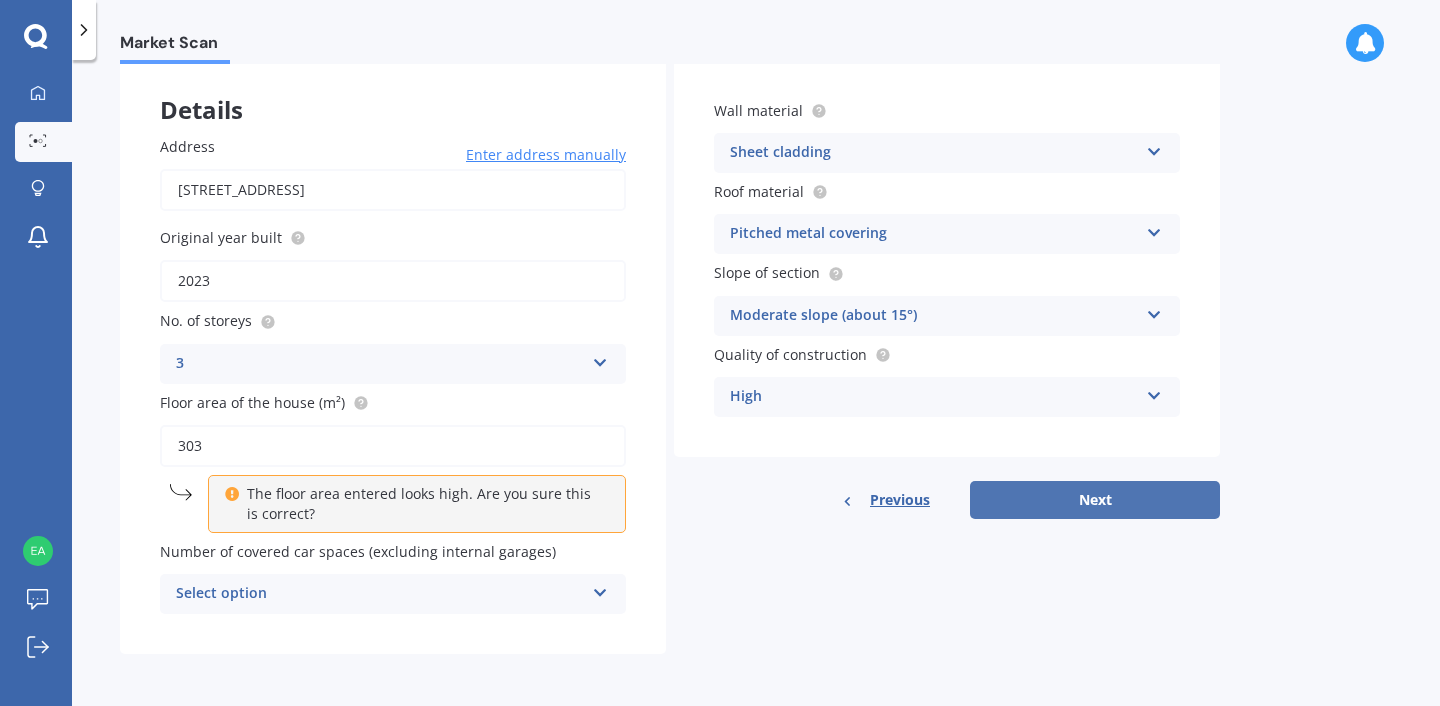click on "Next" at bounding box center [1095, 500] 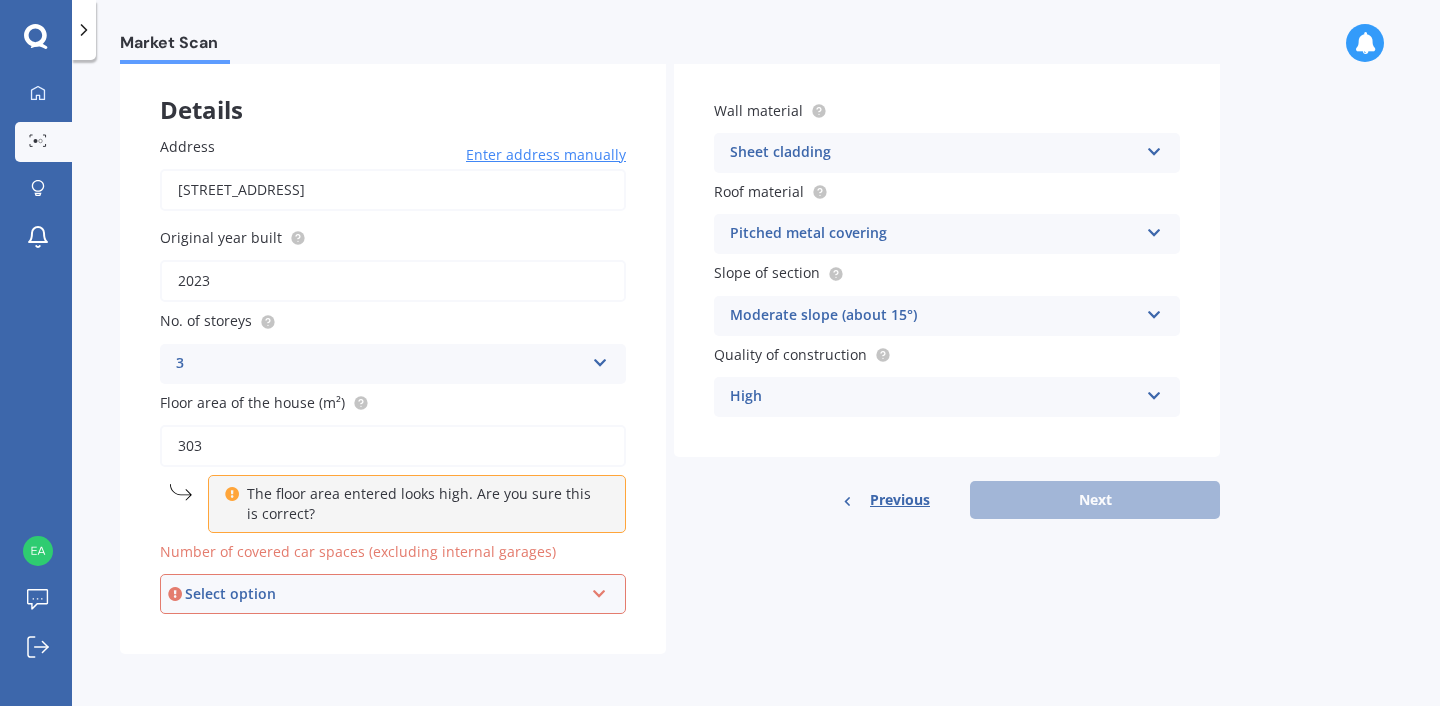 click at bounding box center (599, 590) 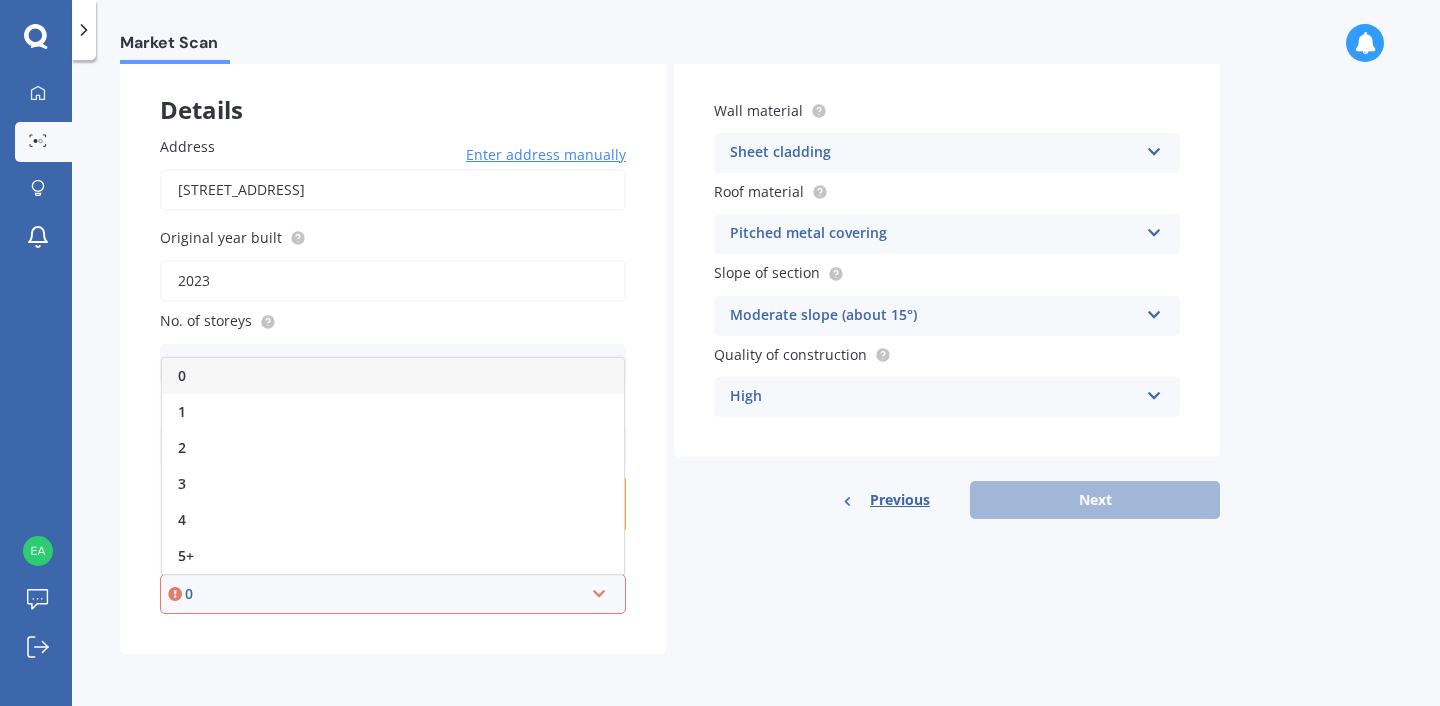 click on "0" at bounding box center [384, 594] 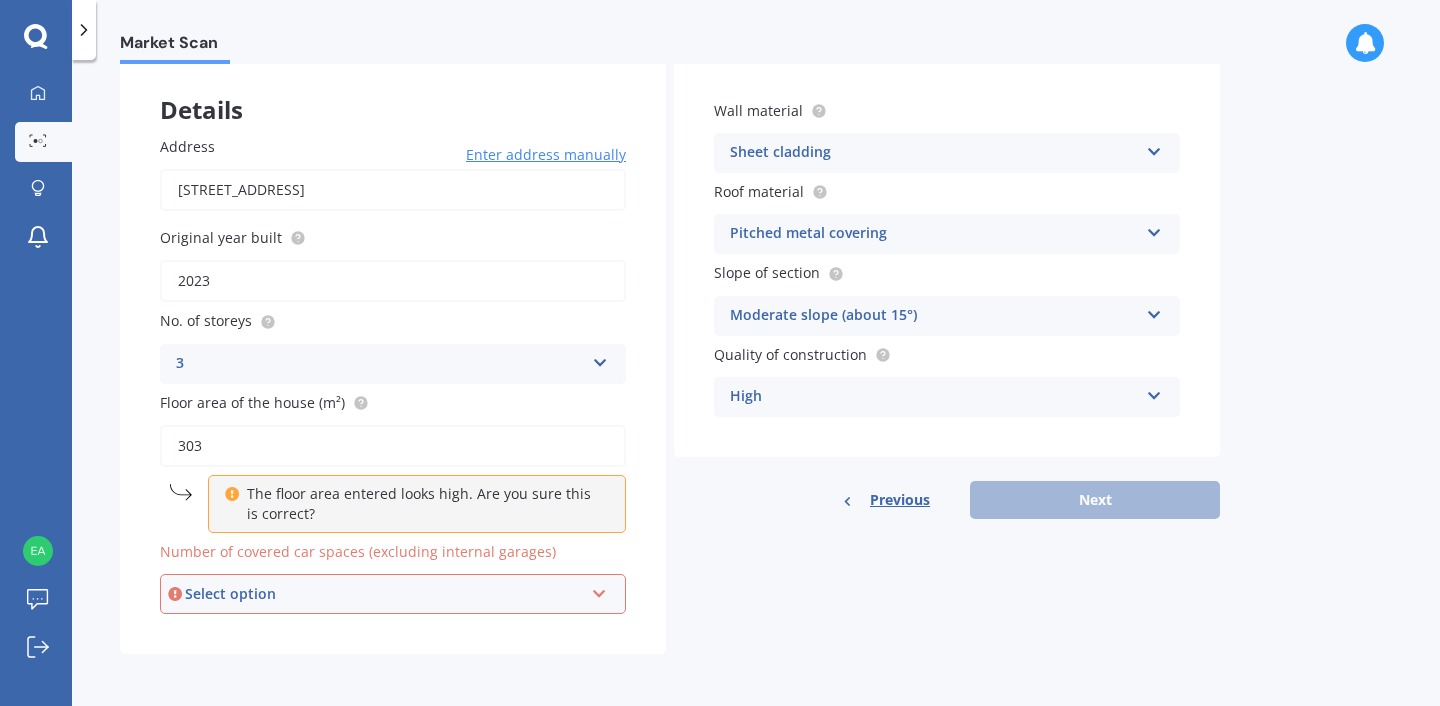 click on "The floor area entered looks high. Are you sure this is correct?" at bounding box center [424, 504] 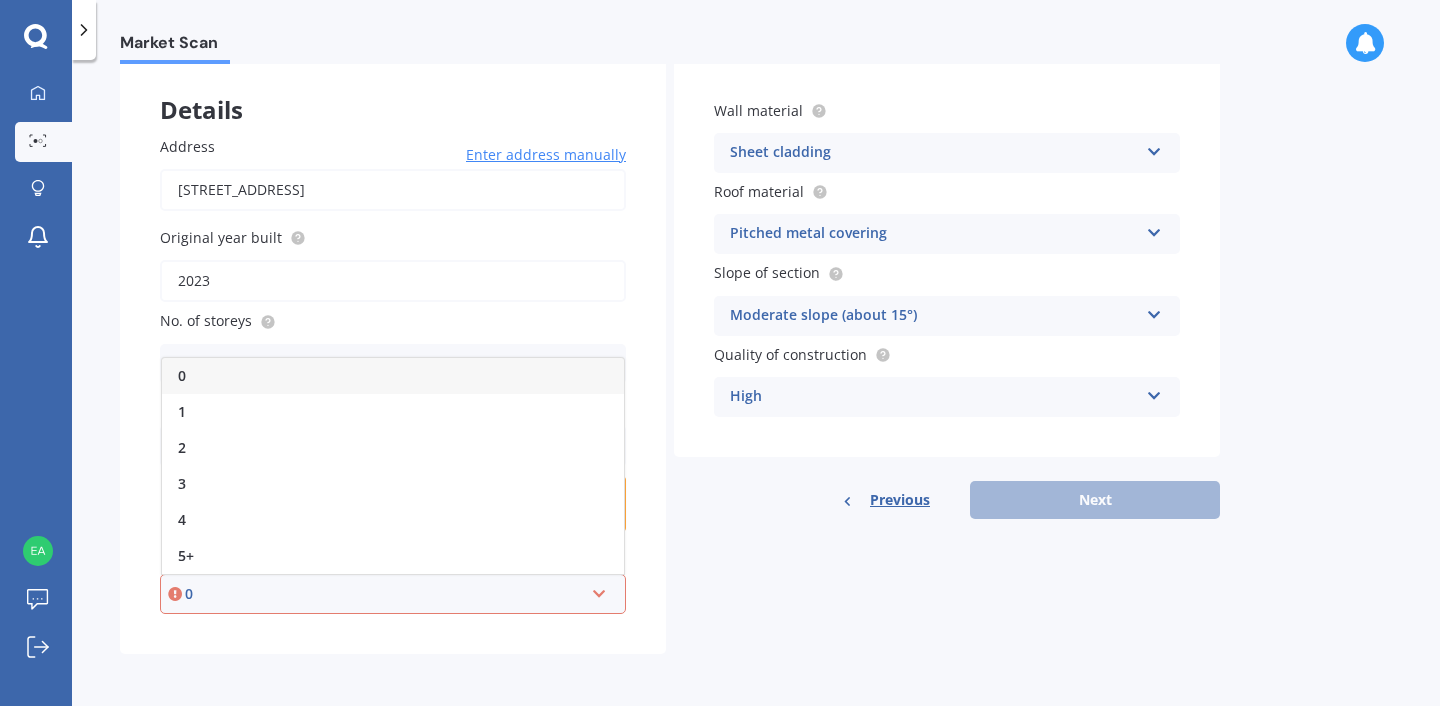 click on "0" at bounding box center [393, 376] 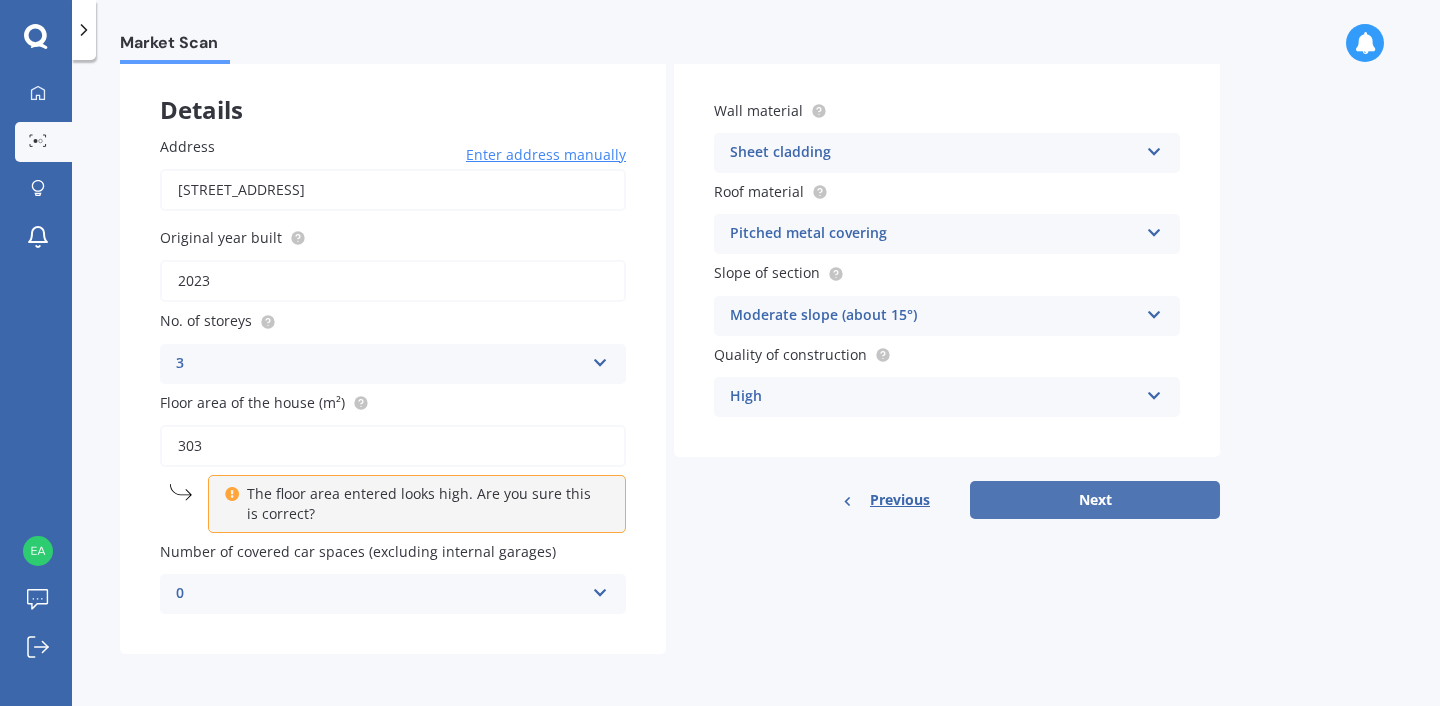 click on "Next" at bounding box center (1095, 500) 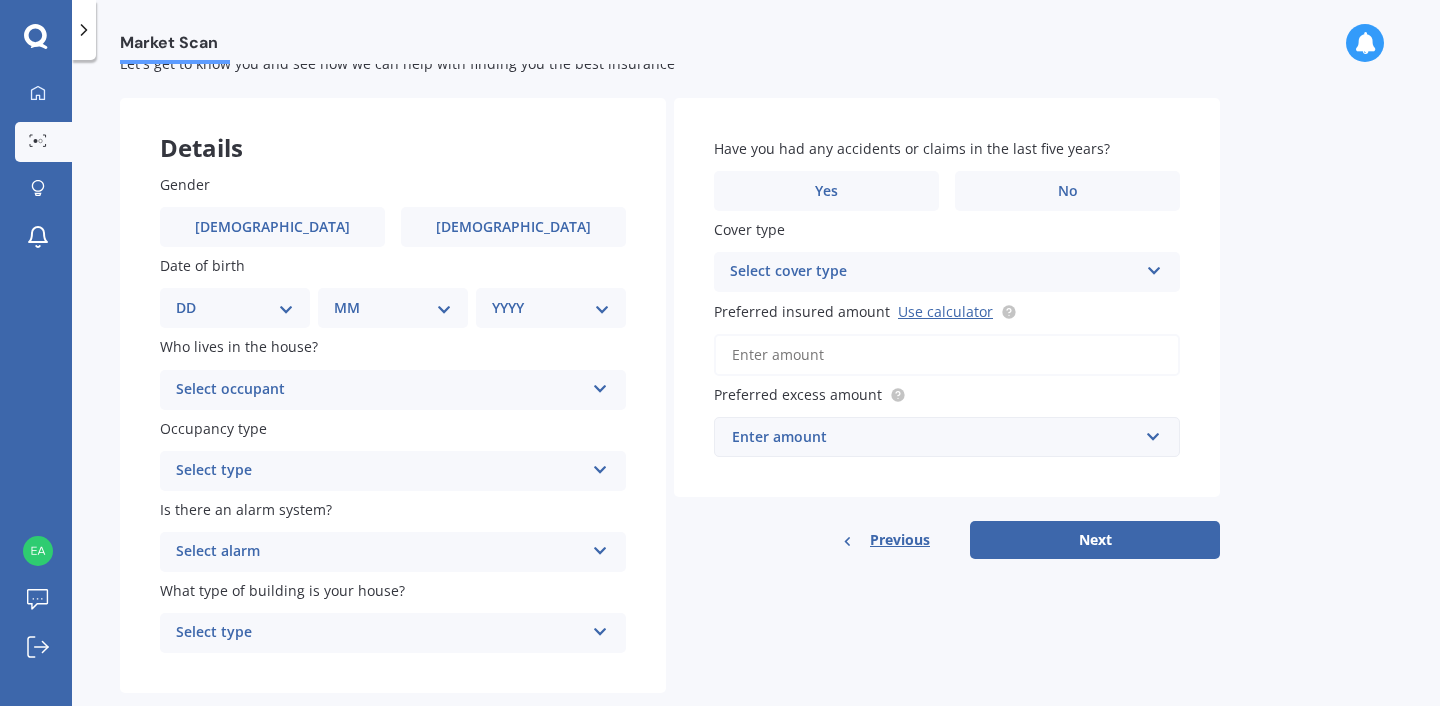 scroll, scrollTop: 105, scrollLeft: 0, axis: vertical 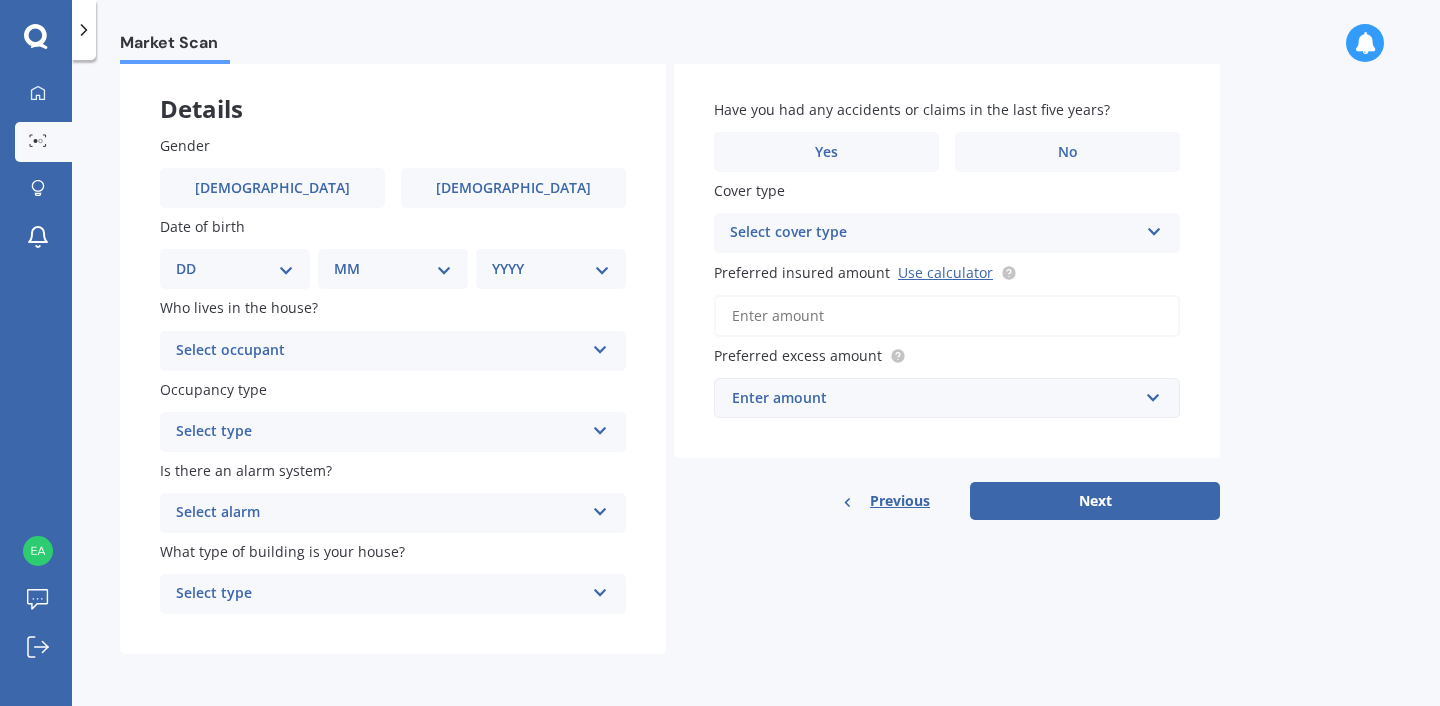 click on "DD 01 02 03 04 05 06 07 08 09 10 11 12 13 14 15 16 17 18 19 20 21 22 23 24 25 26 27 28 29 30 31" at bounding box center [235, 269] 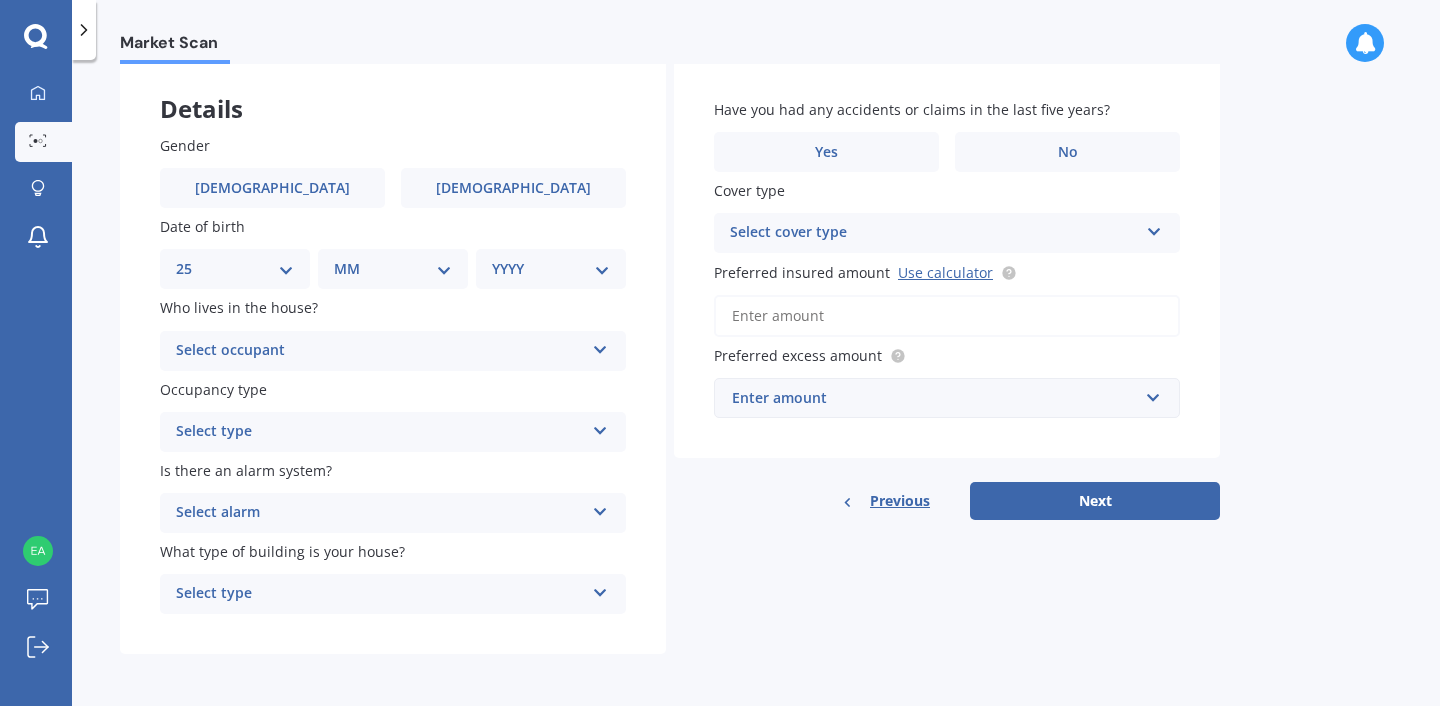 click on "25" at bounding box center (0, 0) 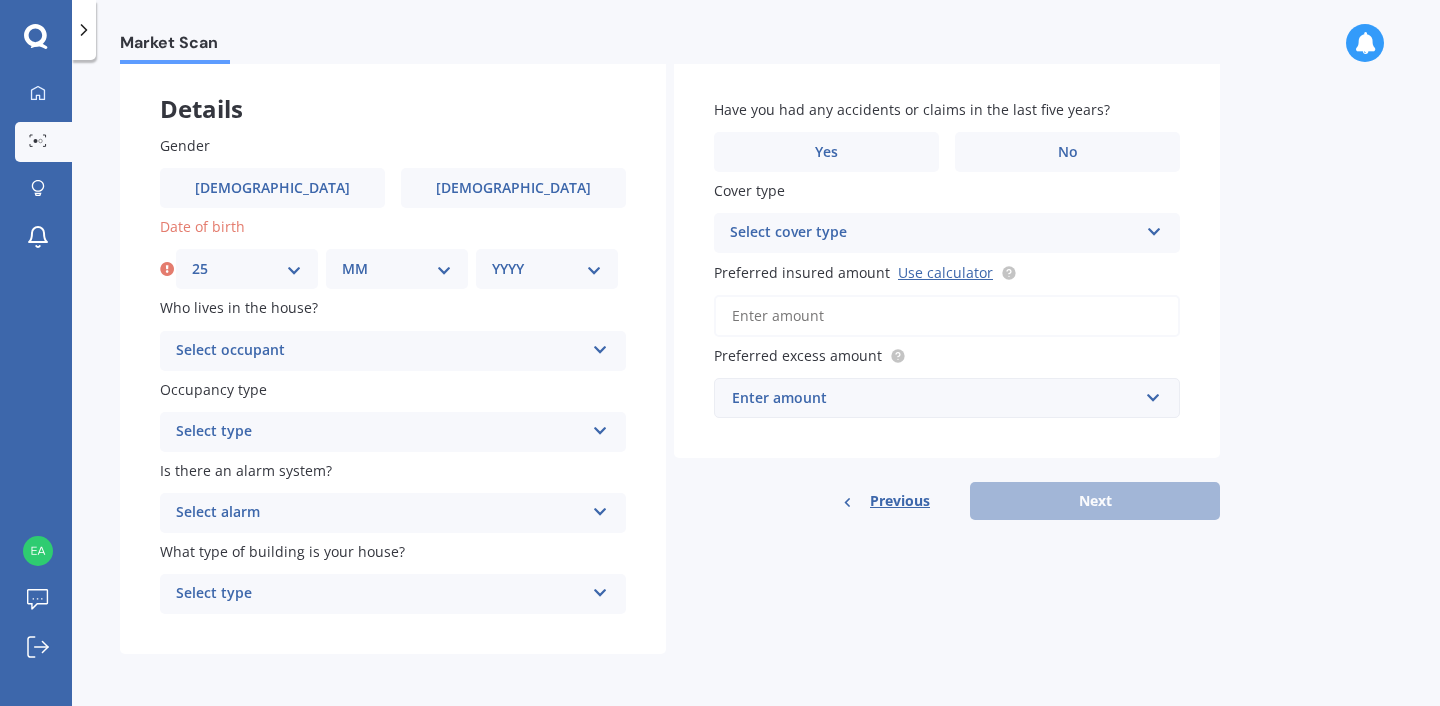 select on "07" 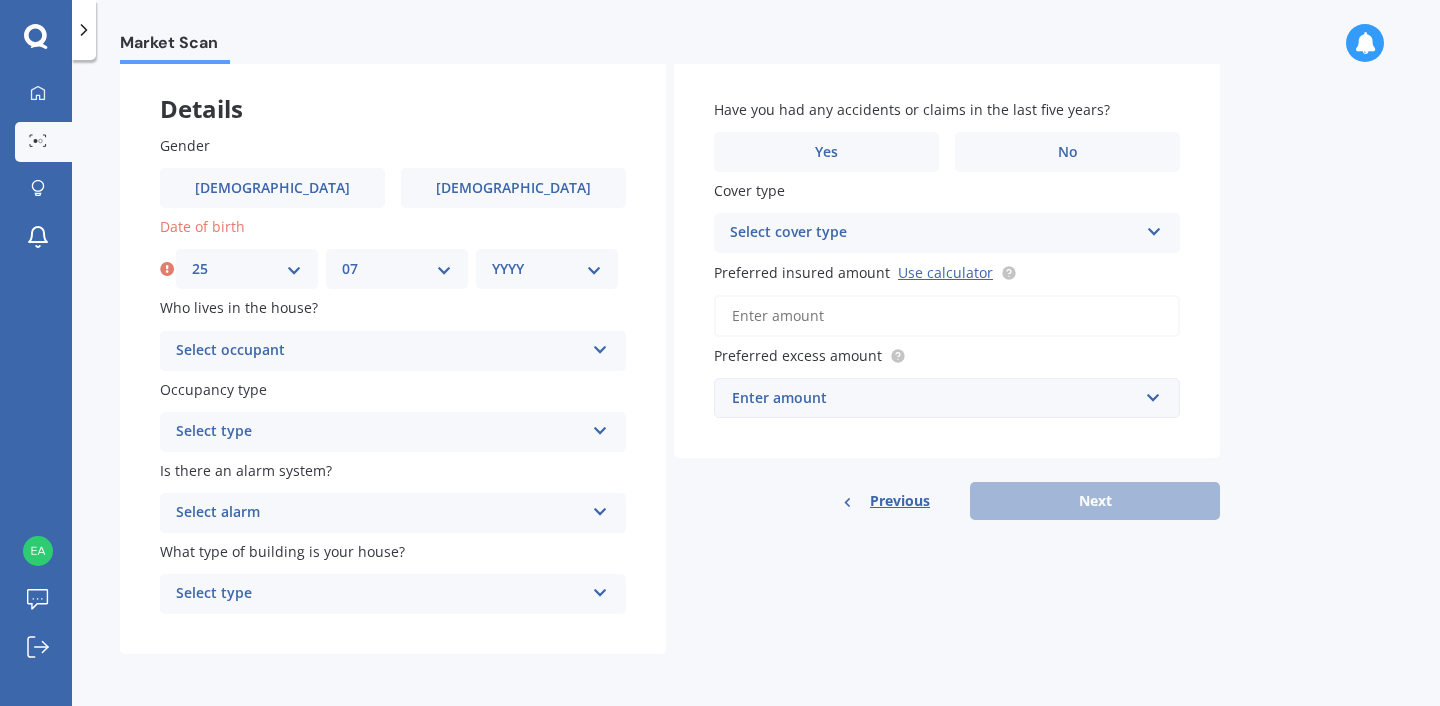click on "07" at bounding box center (0, 0) 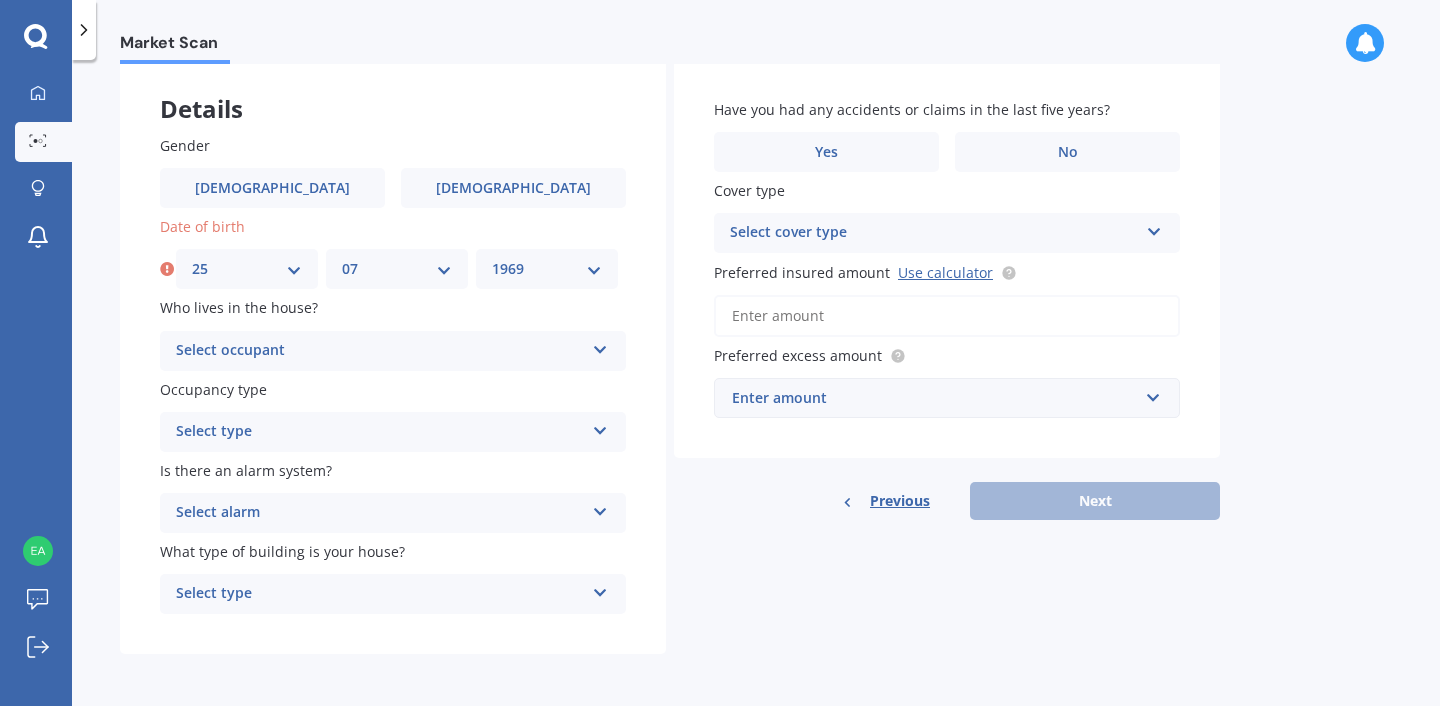 click on "1969" at bounding box center (0, 0) 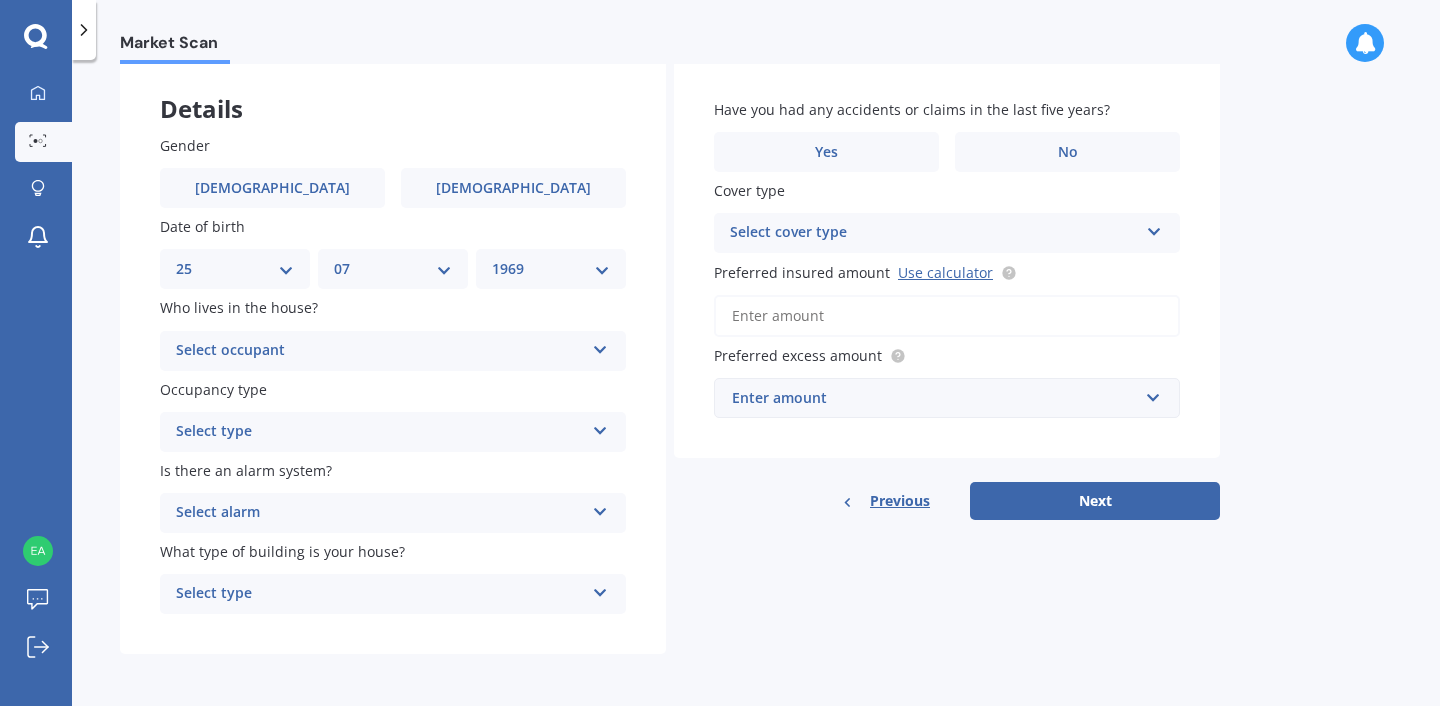 click at bounding box center [600, 346] 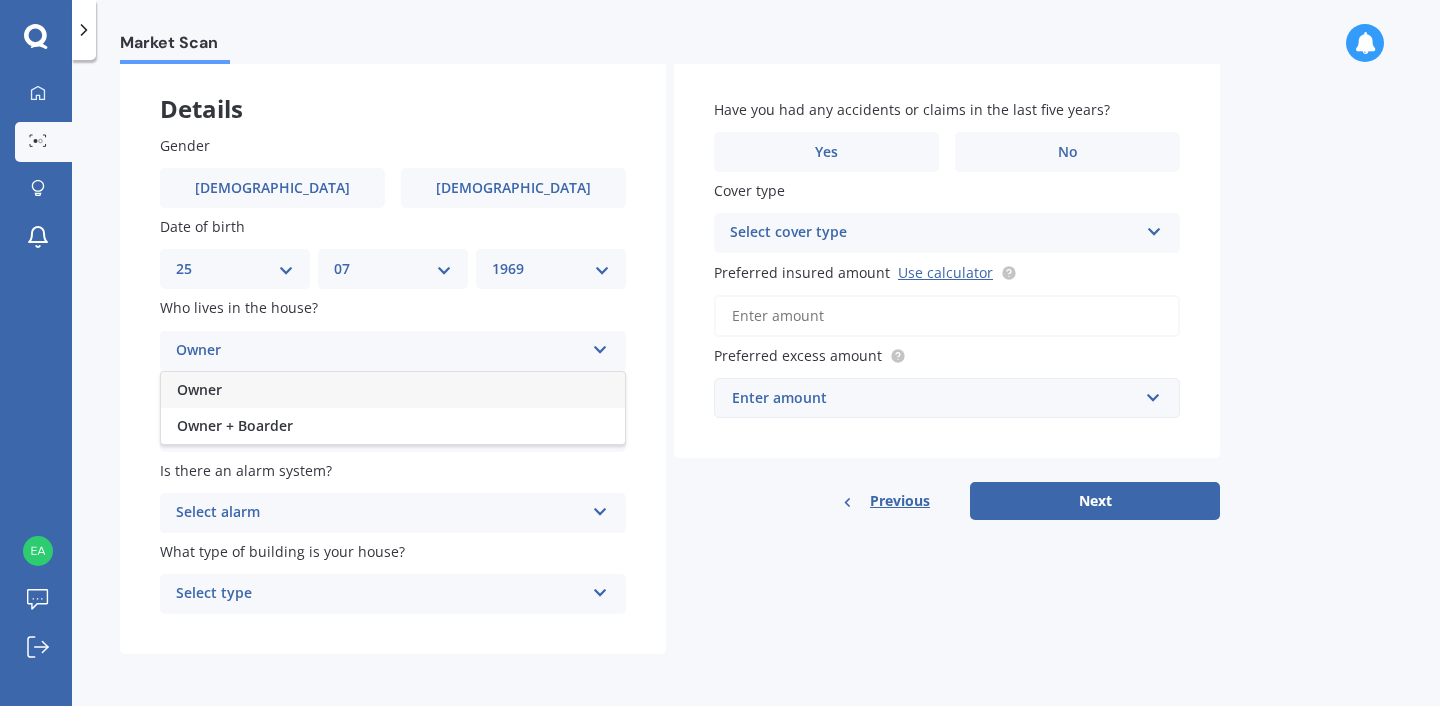 click on "Owner" at bounding box center (199, 389) 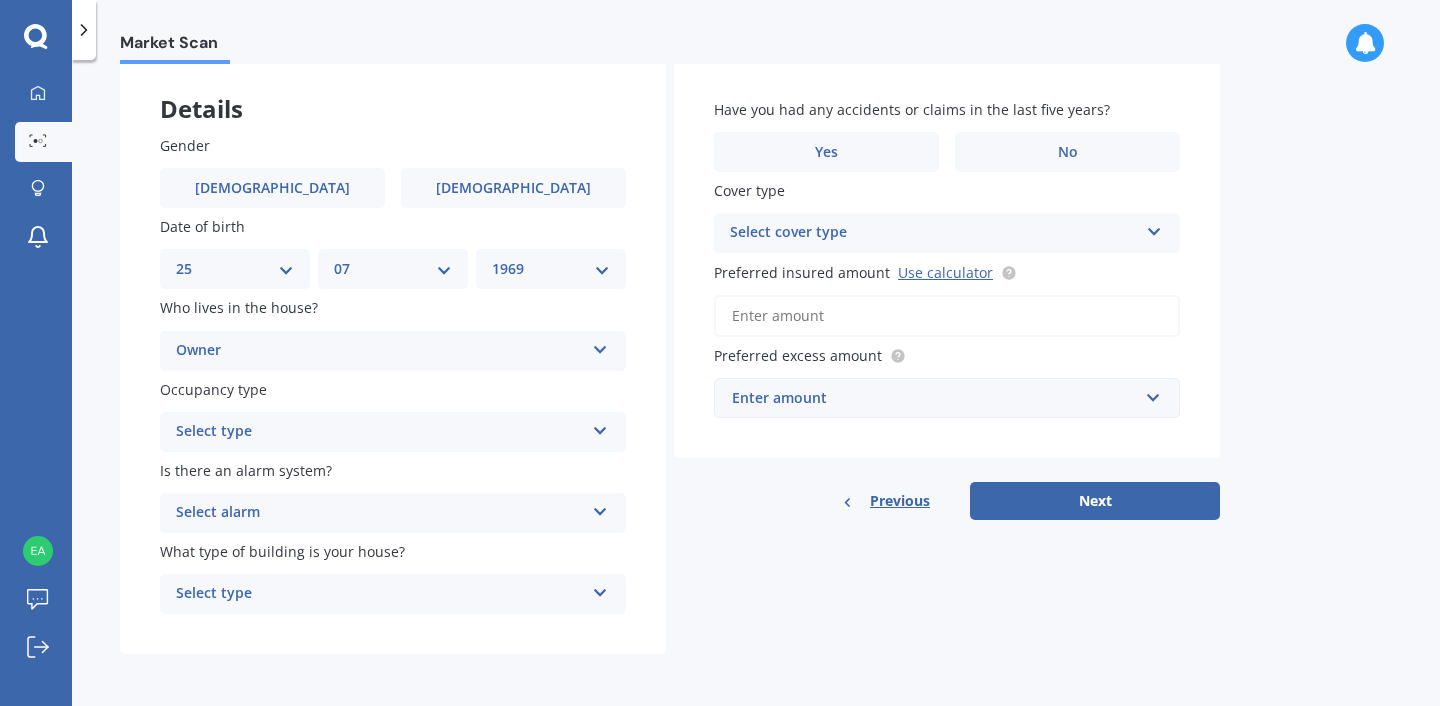 click at bounding box center [600, 427] 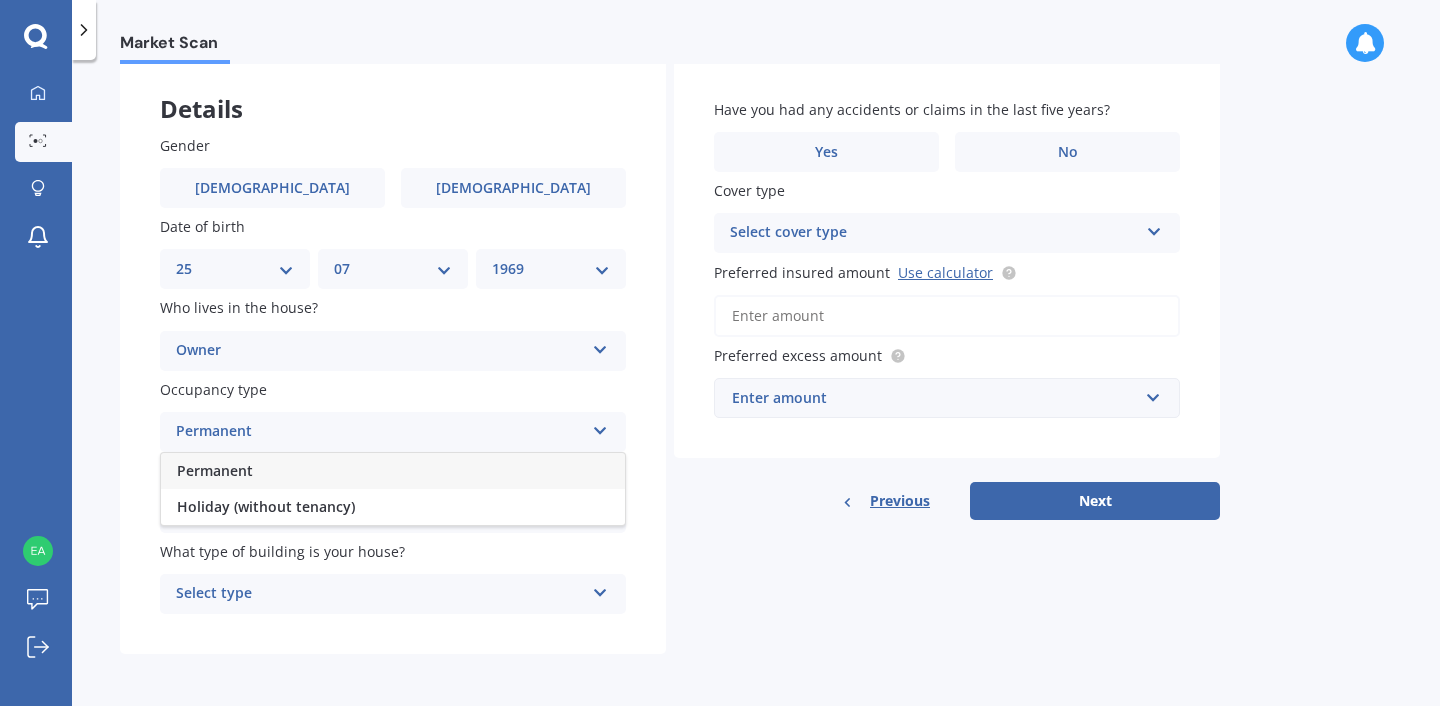 click on "Permanent" at bounding box center (215, 470) 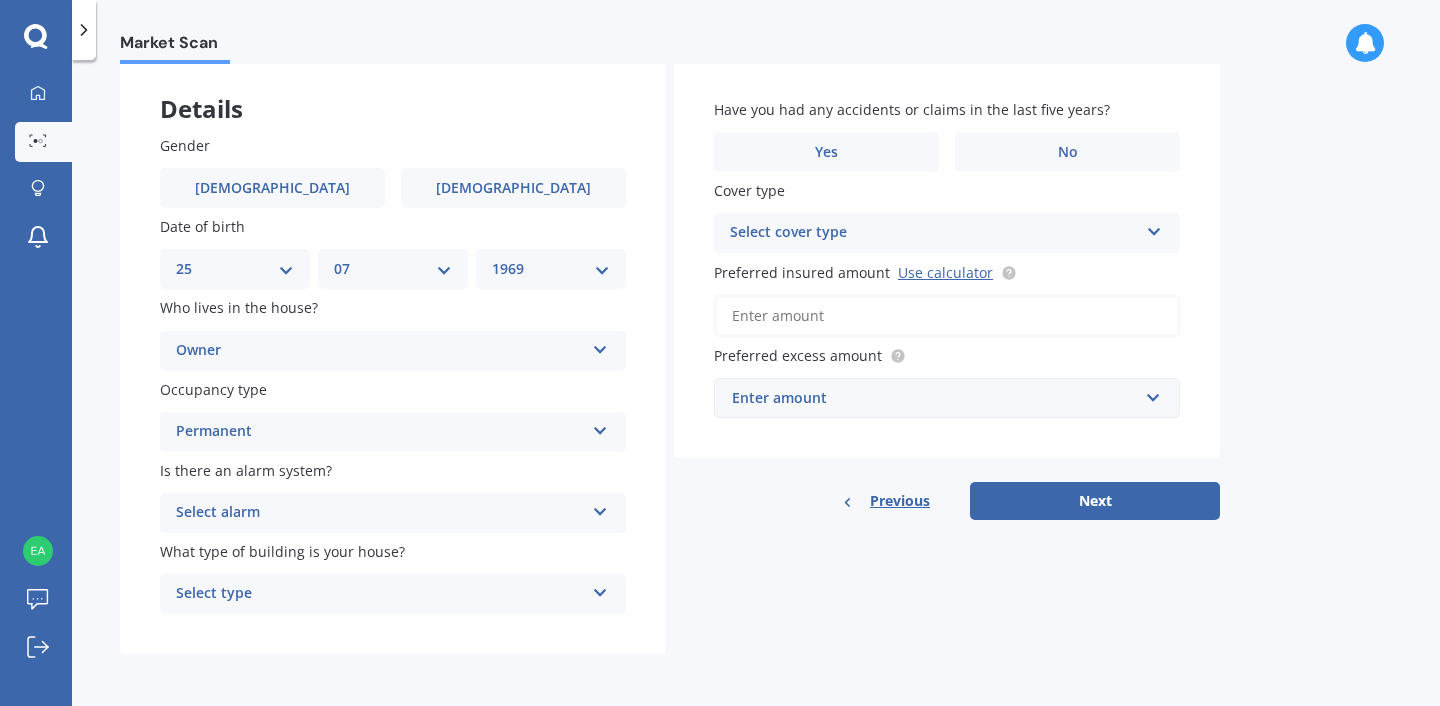 click at bounding box center (600, 508) 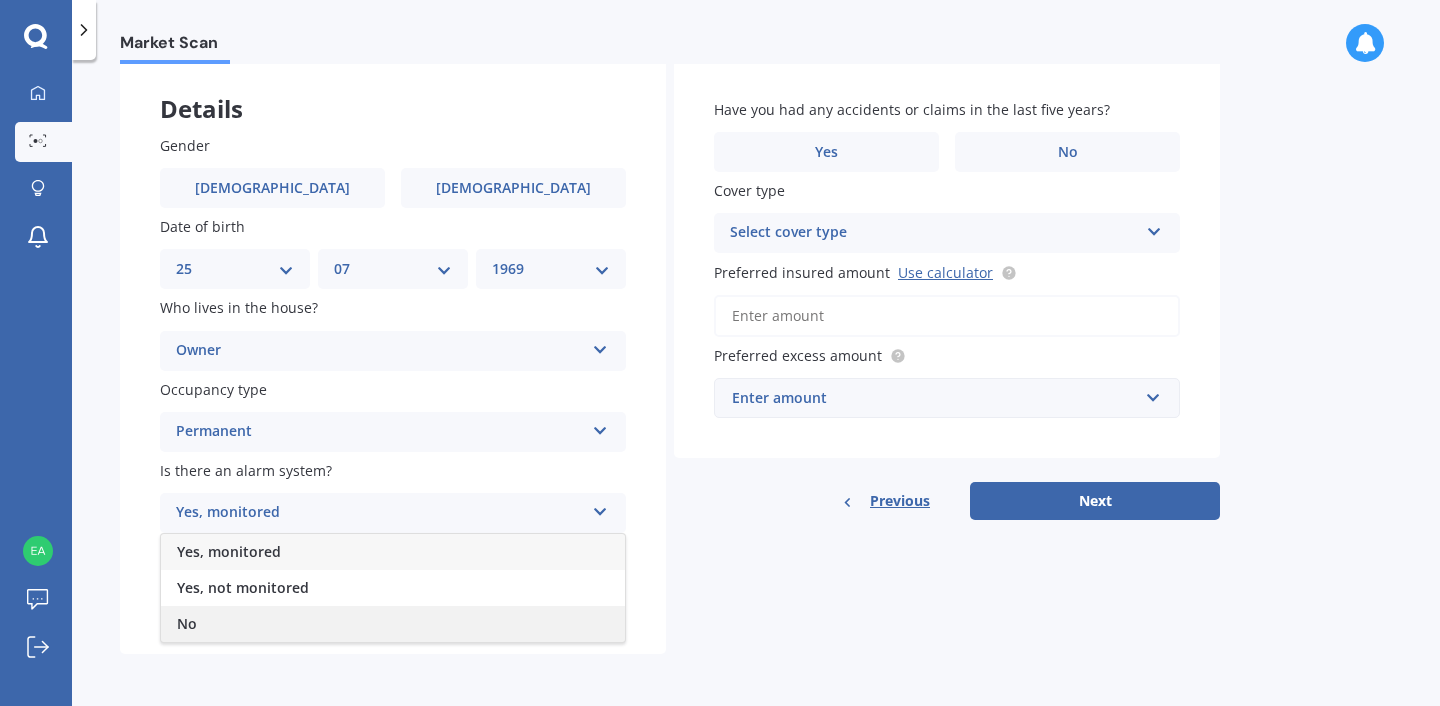 click on "No" at bounding box center (187, 623) 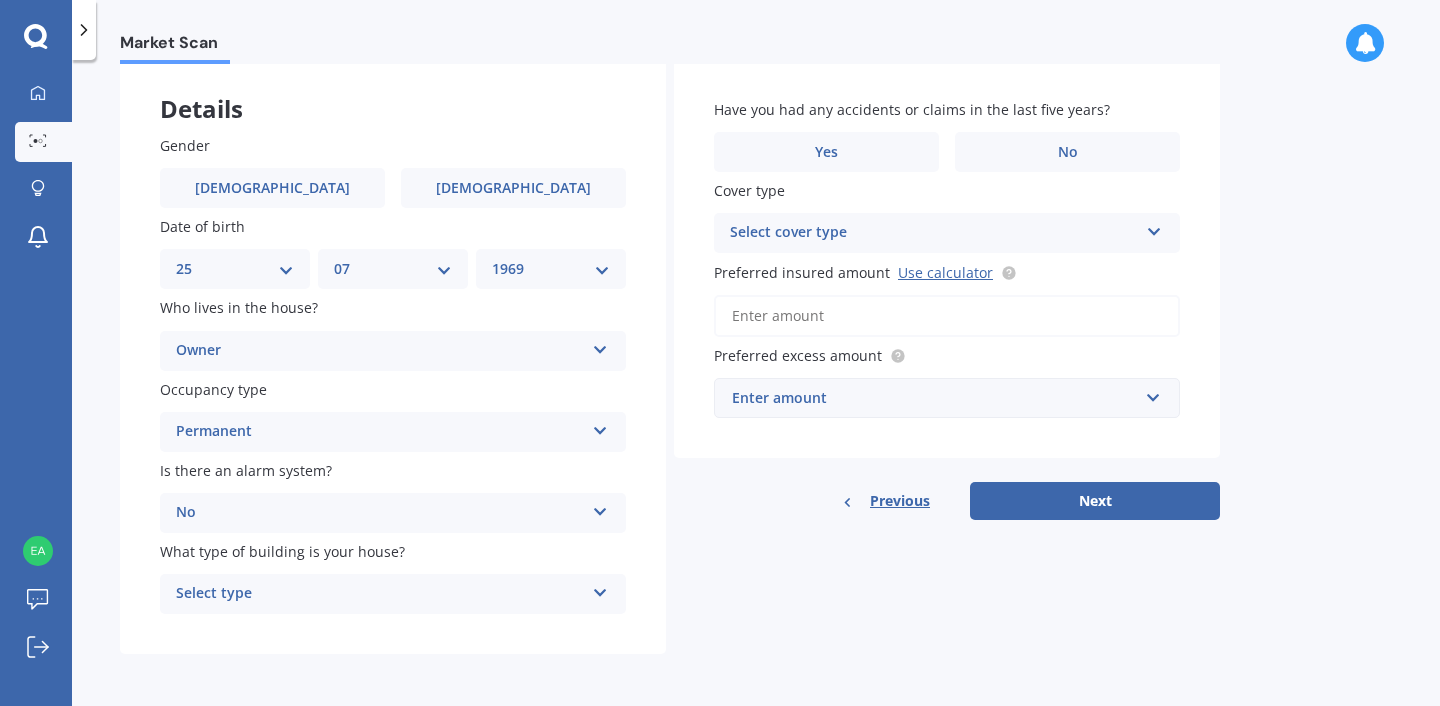 click at bounding box center [600, 589] 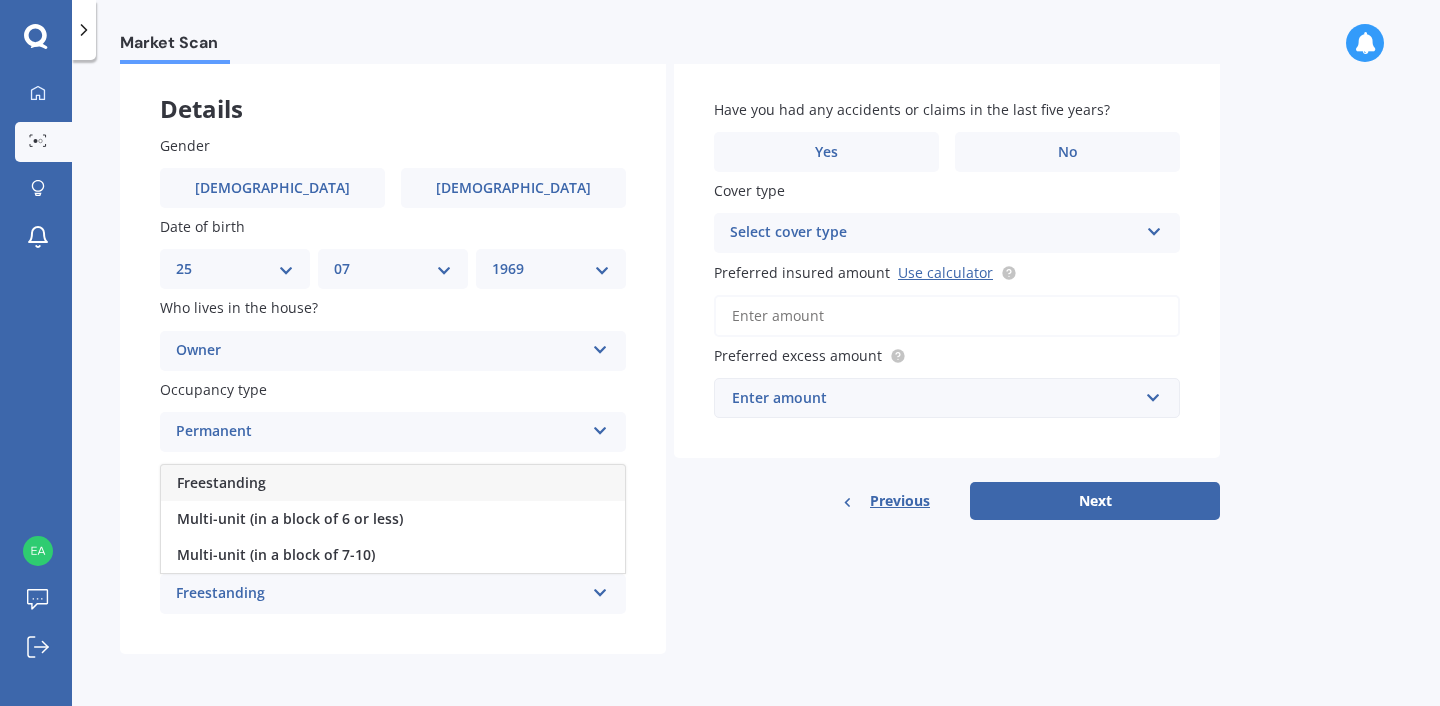 click on "Freestanding" at bounding box center [221, 482] 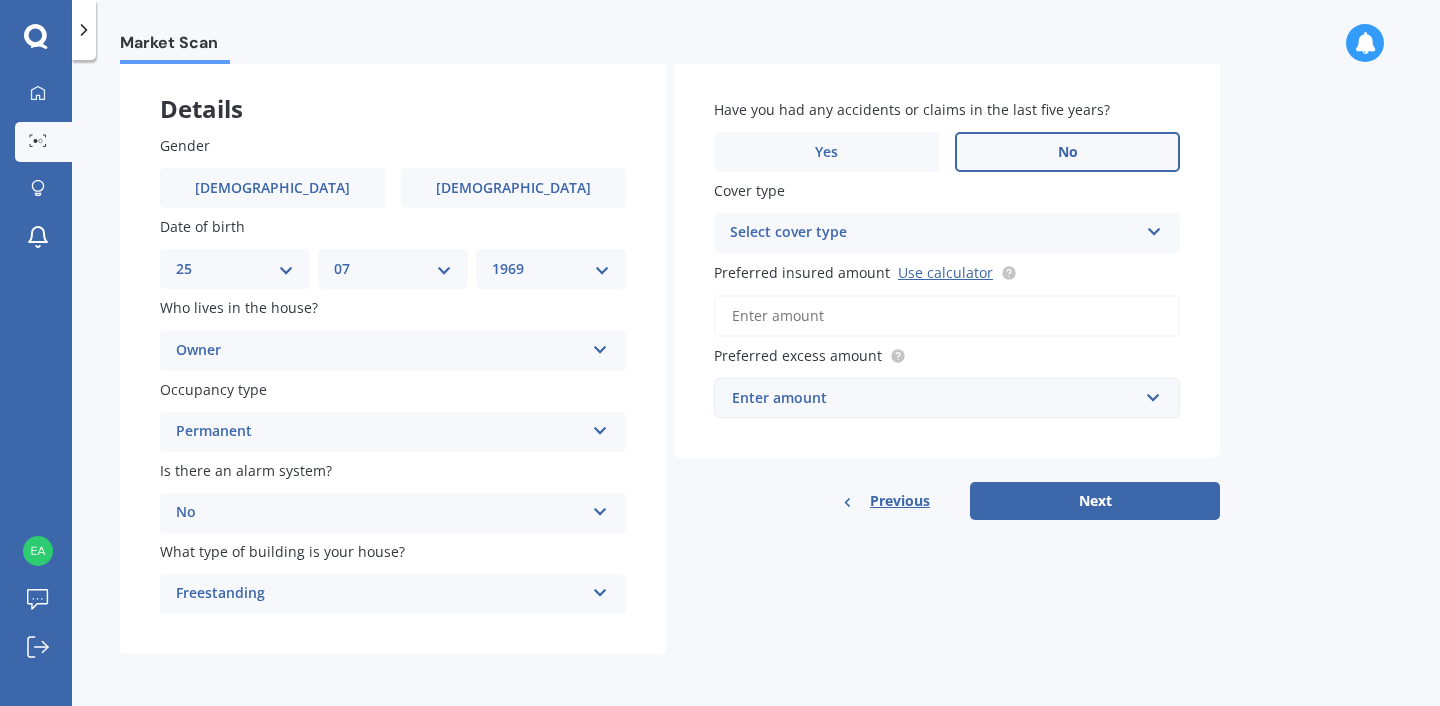 click on "No" at bounding box center (1068, 152) 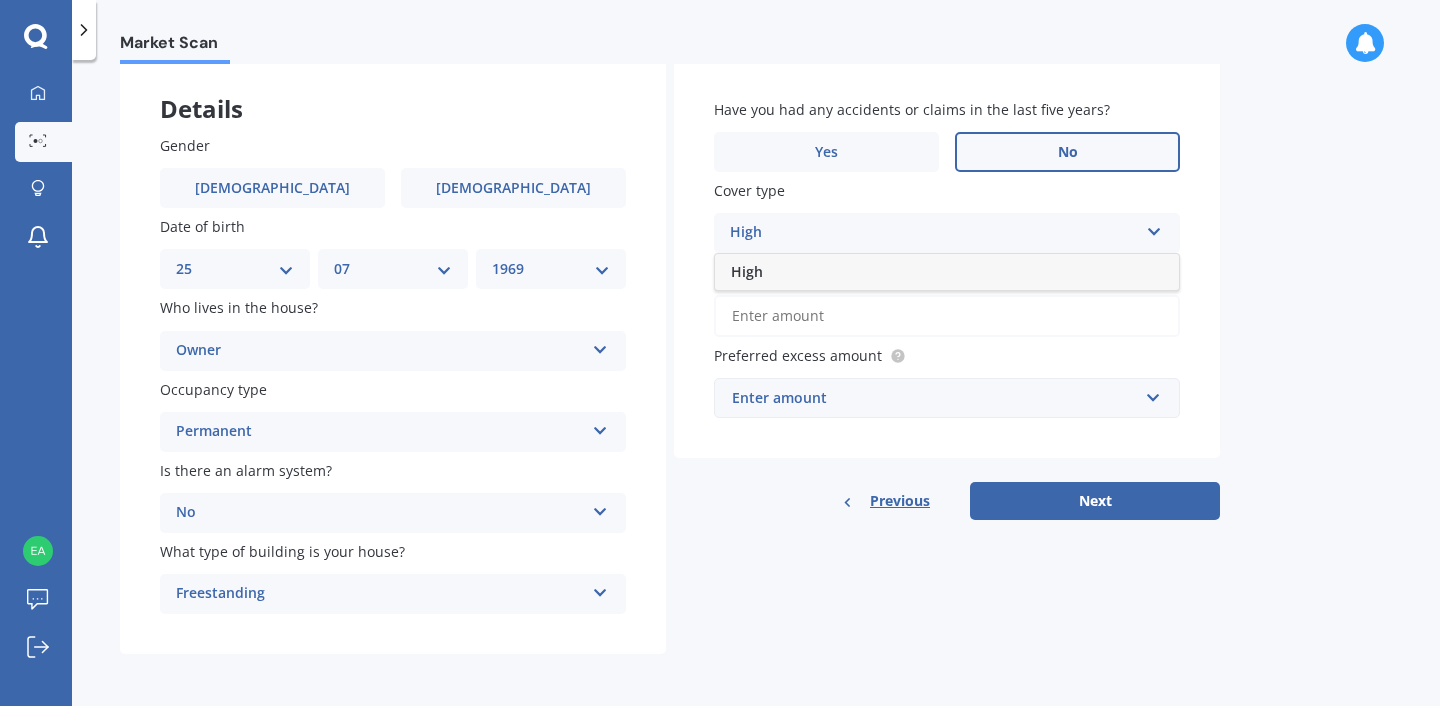click on "High" at bounding box center (934, 233) 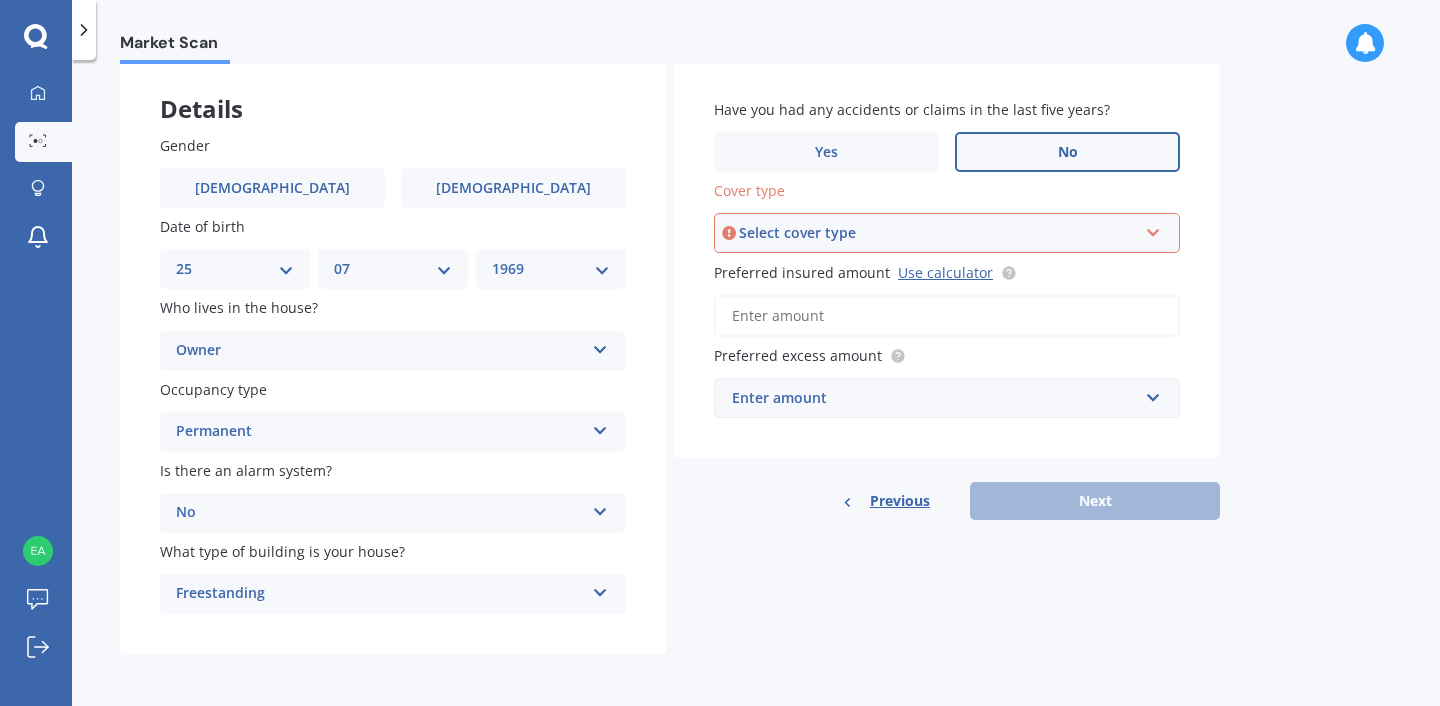 click at bounding box center [1153, 229] 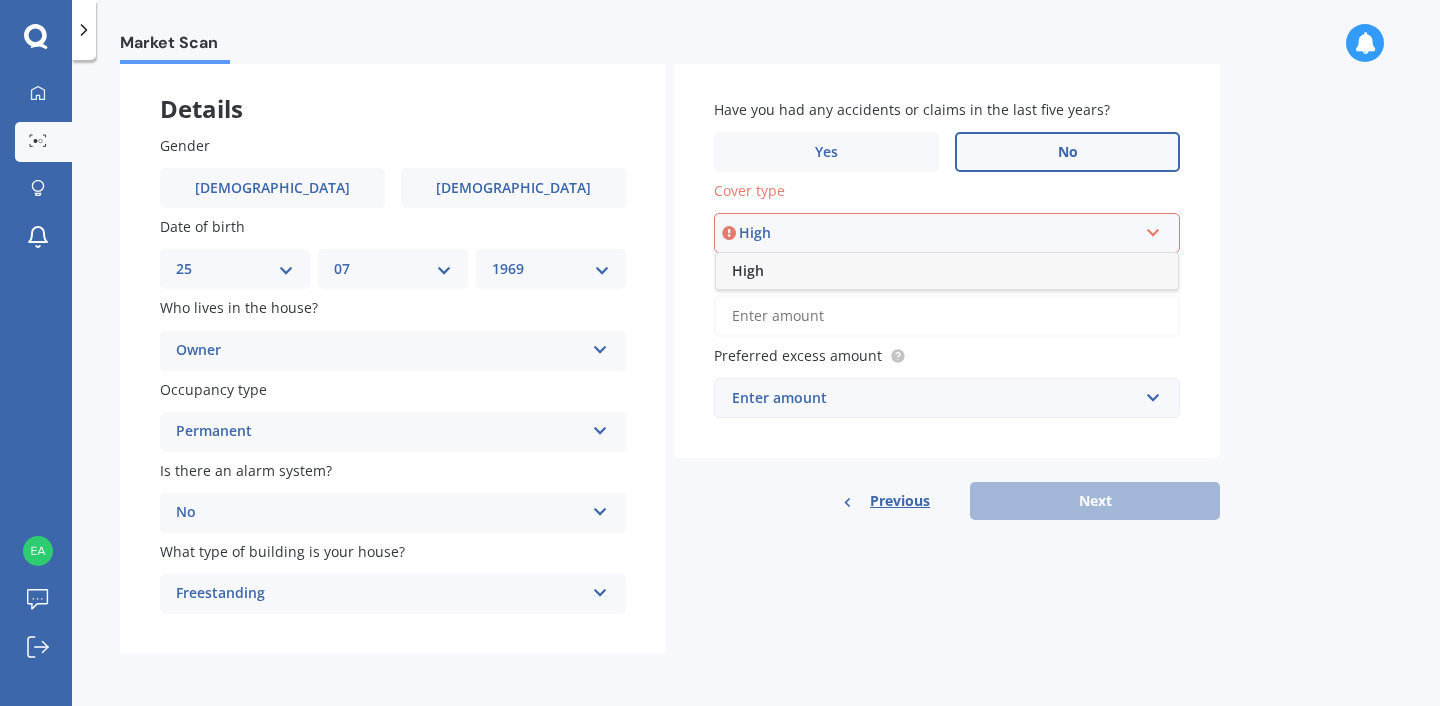 click on "High" at bounding box center [947, 271] 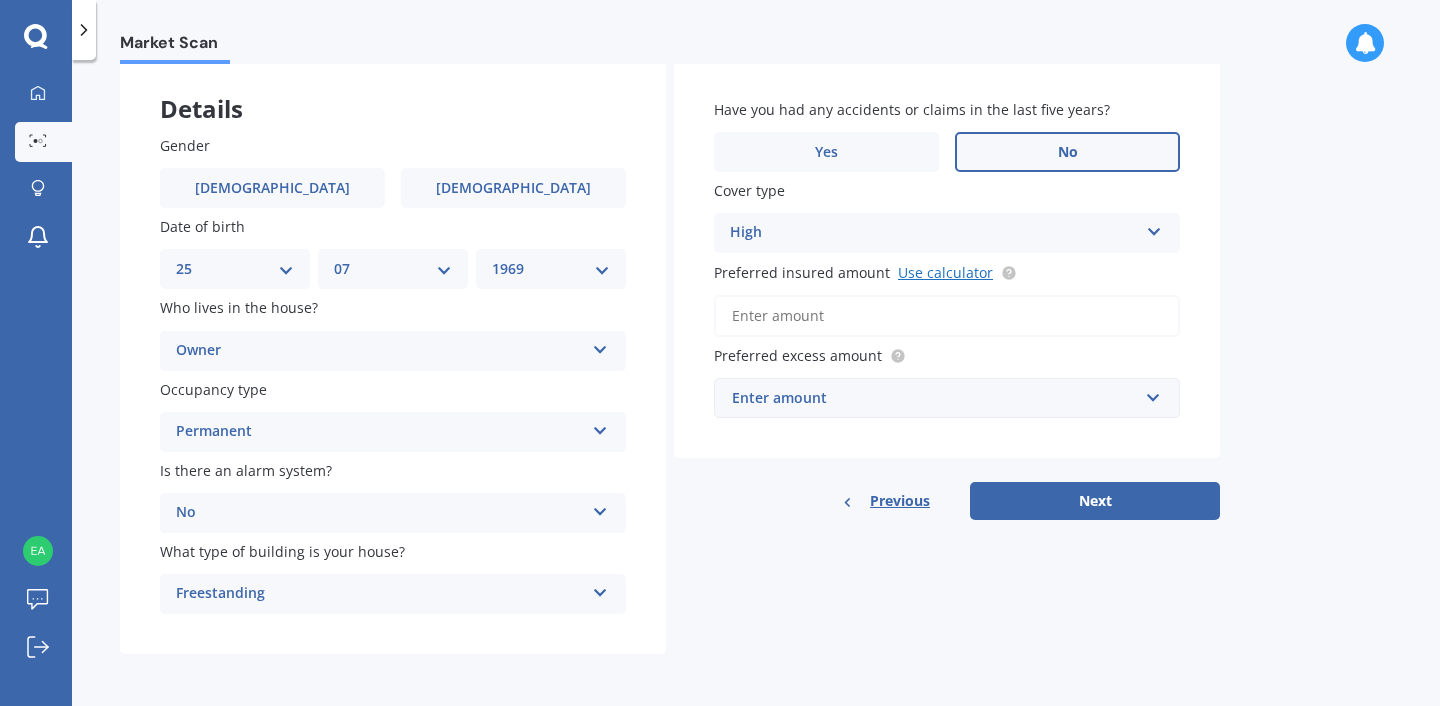 click on "Use calculator" at bounding box center [945, 272] 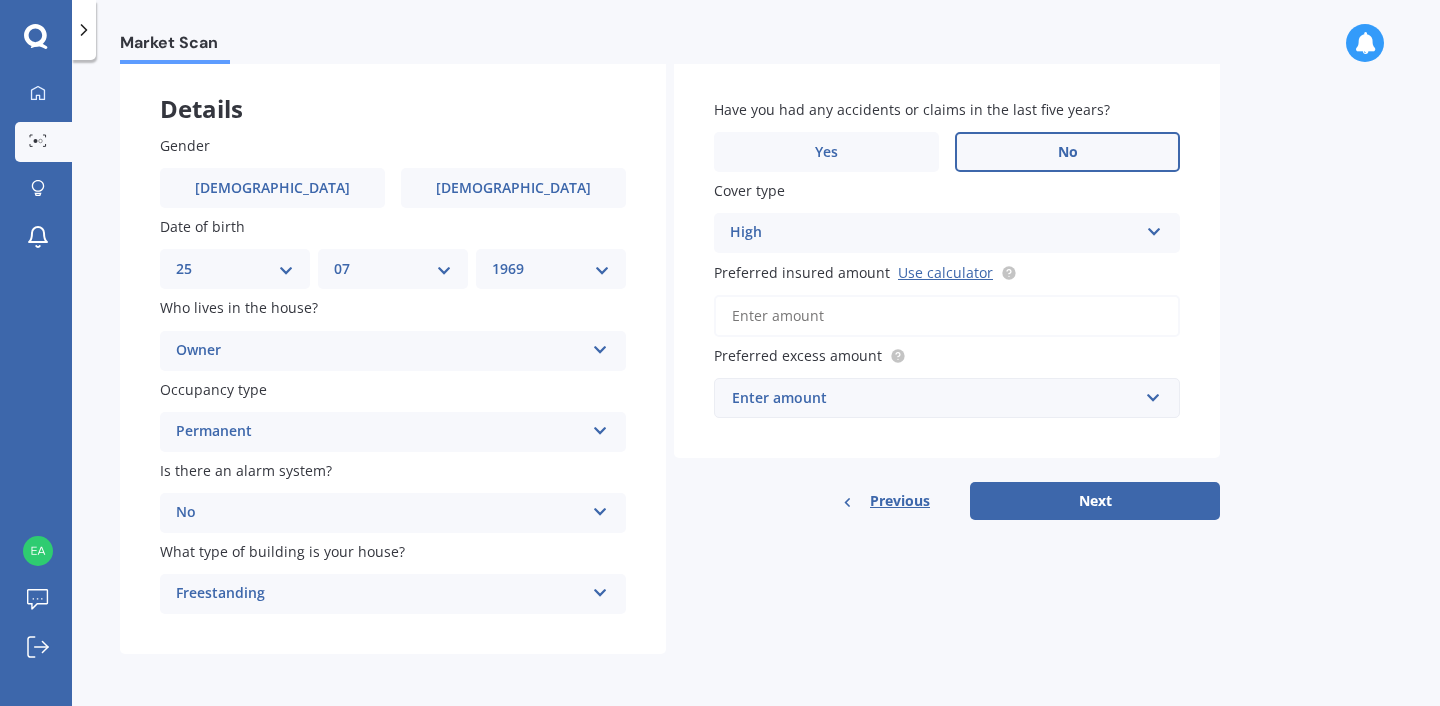 click on "Enter amount" at bounding box center [935, 398] 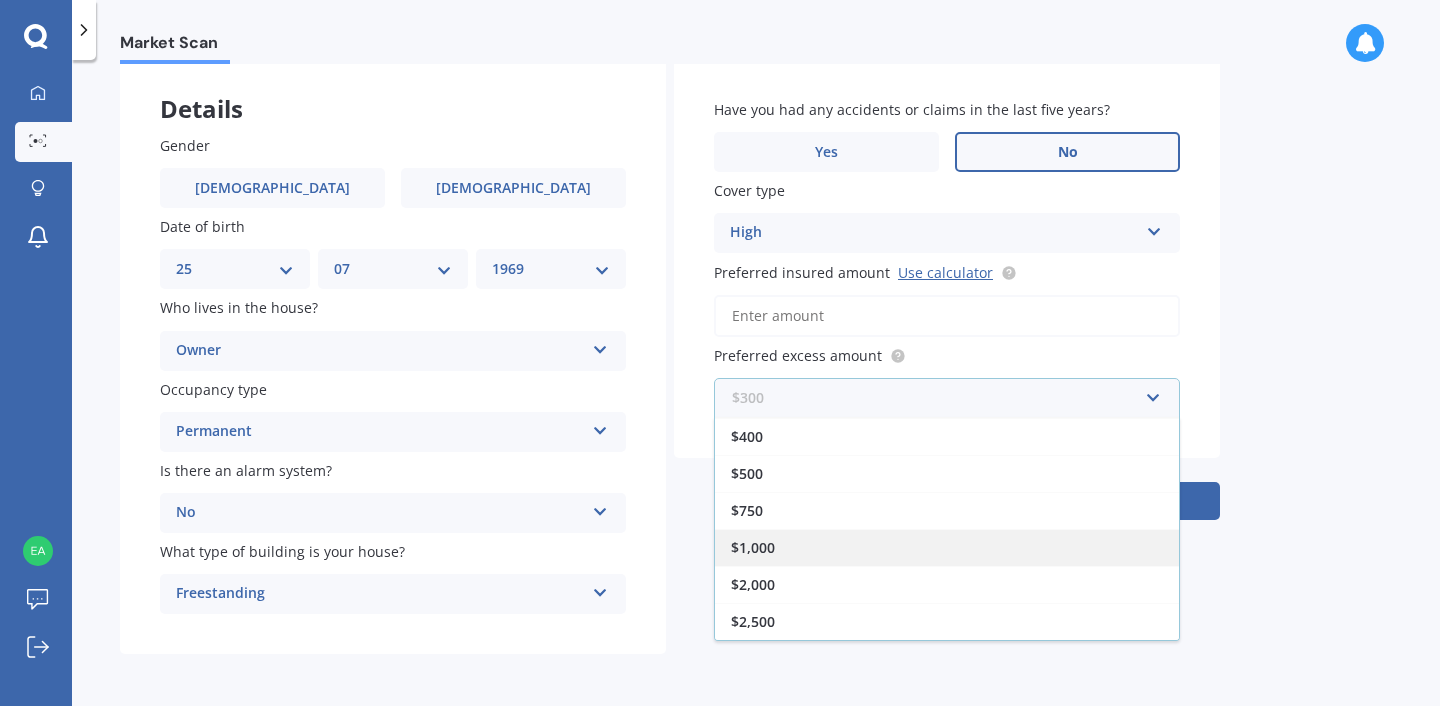 scroll, scrollTop: 0, scrollLeft: 0, axis: both 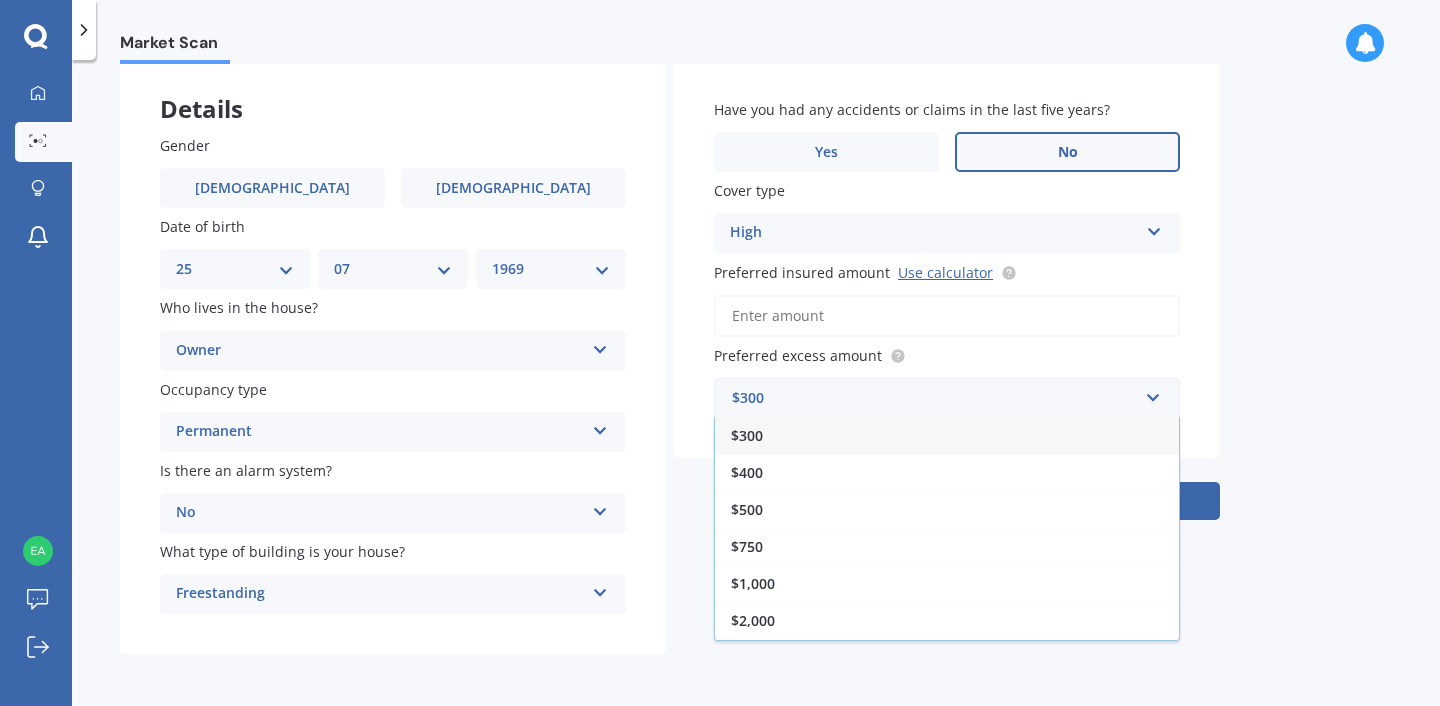 click on "Preferred insured amount Use calculator" at bounding box center (947, 316) 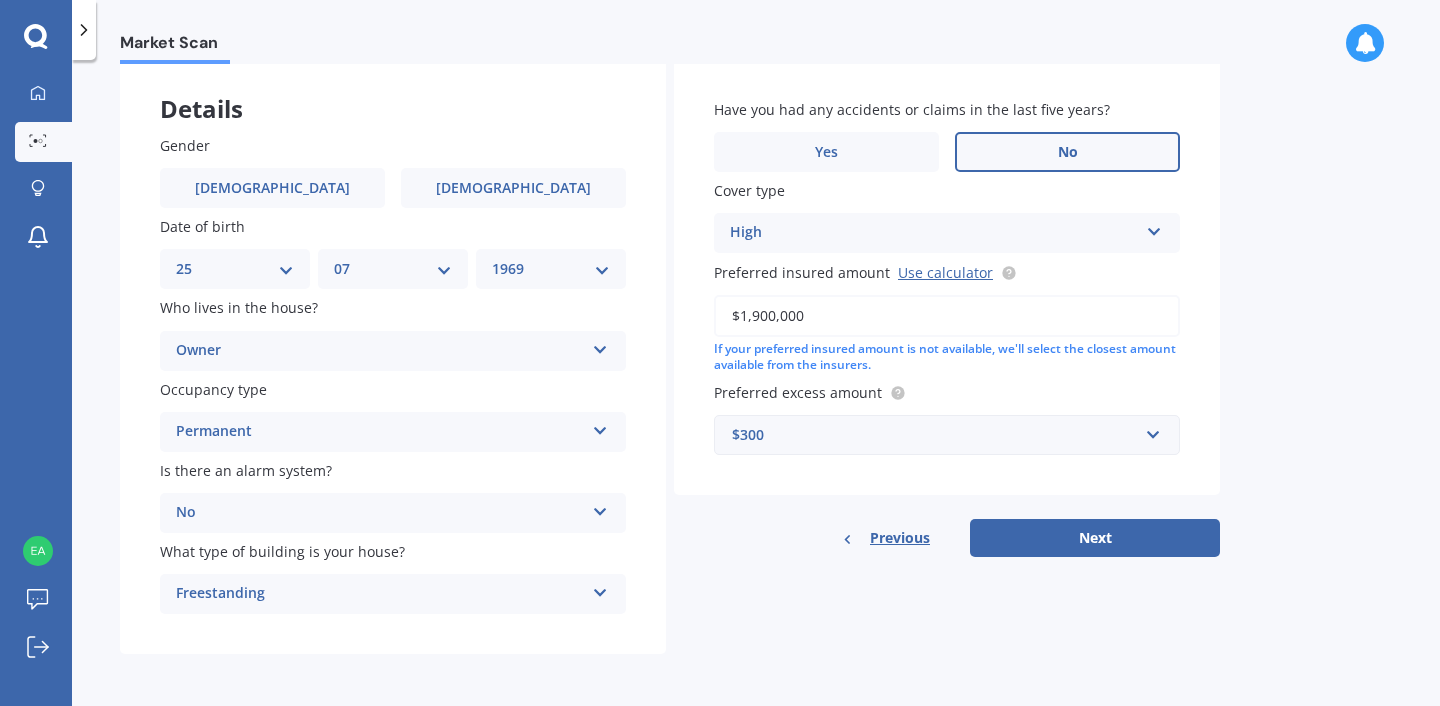 type on "$1,900,000" 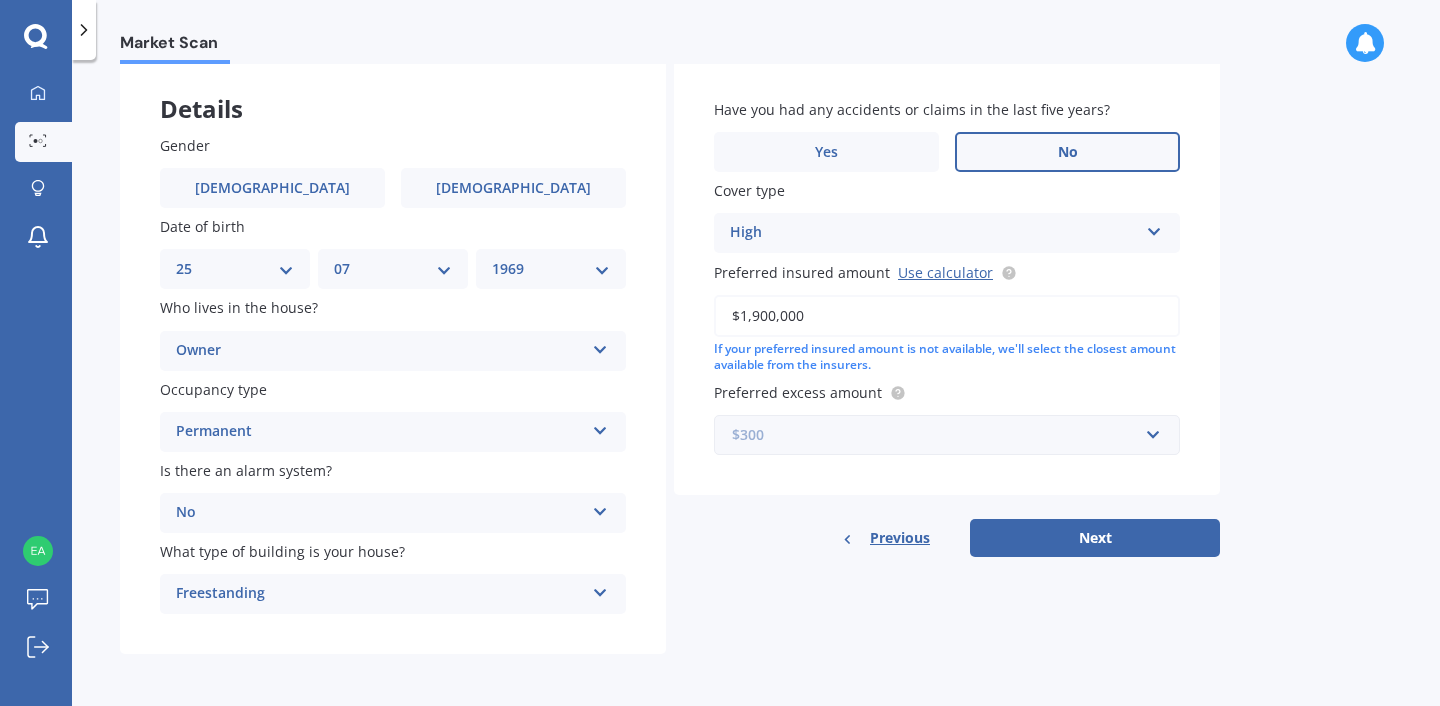 click at bounding box center [940, 435] 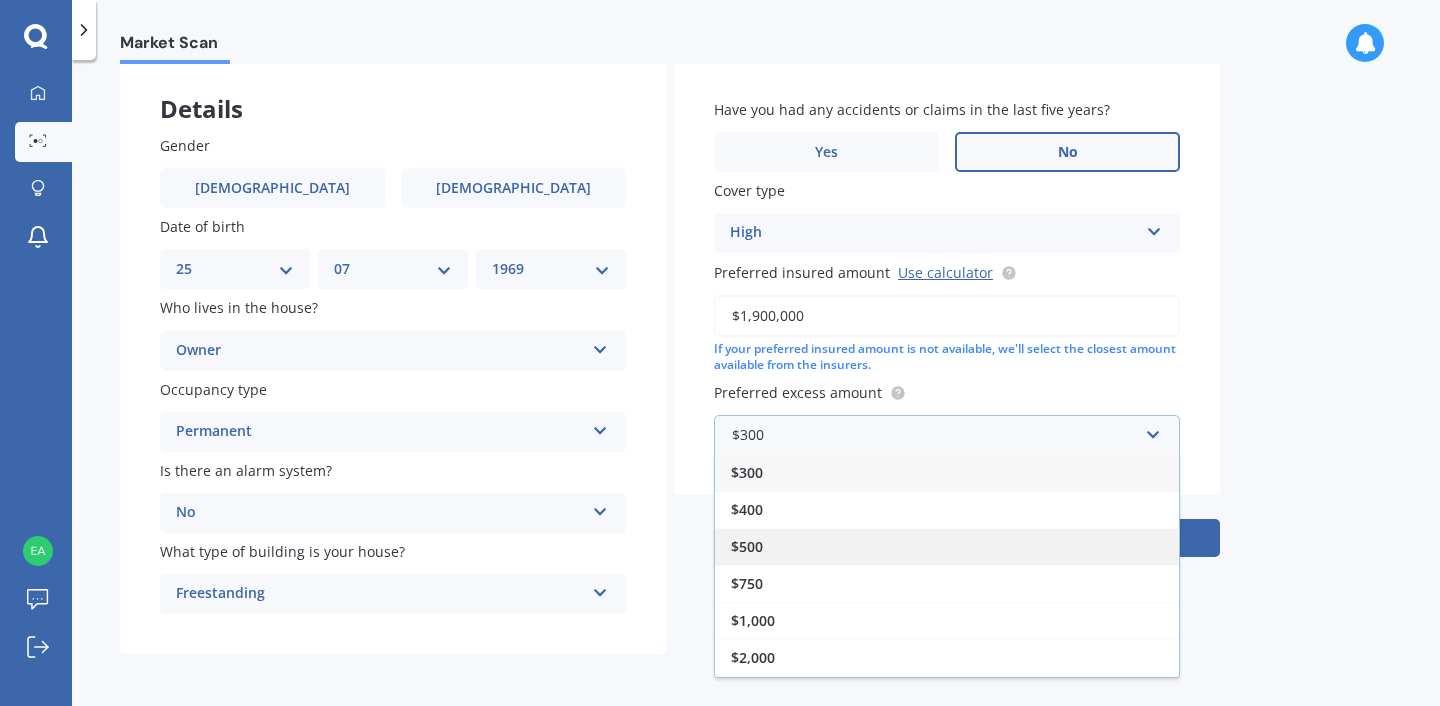 click on "$500" at bounding box center [947, 546] 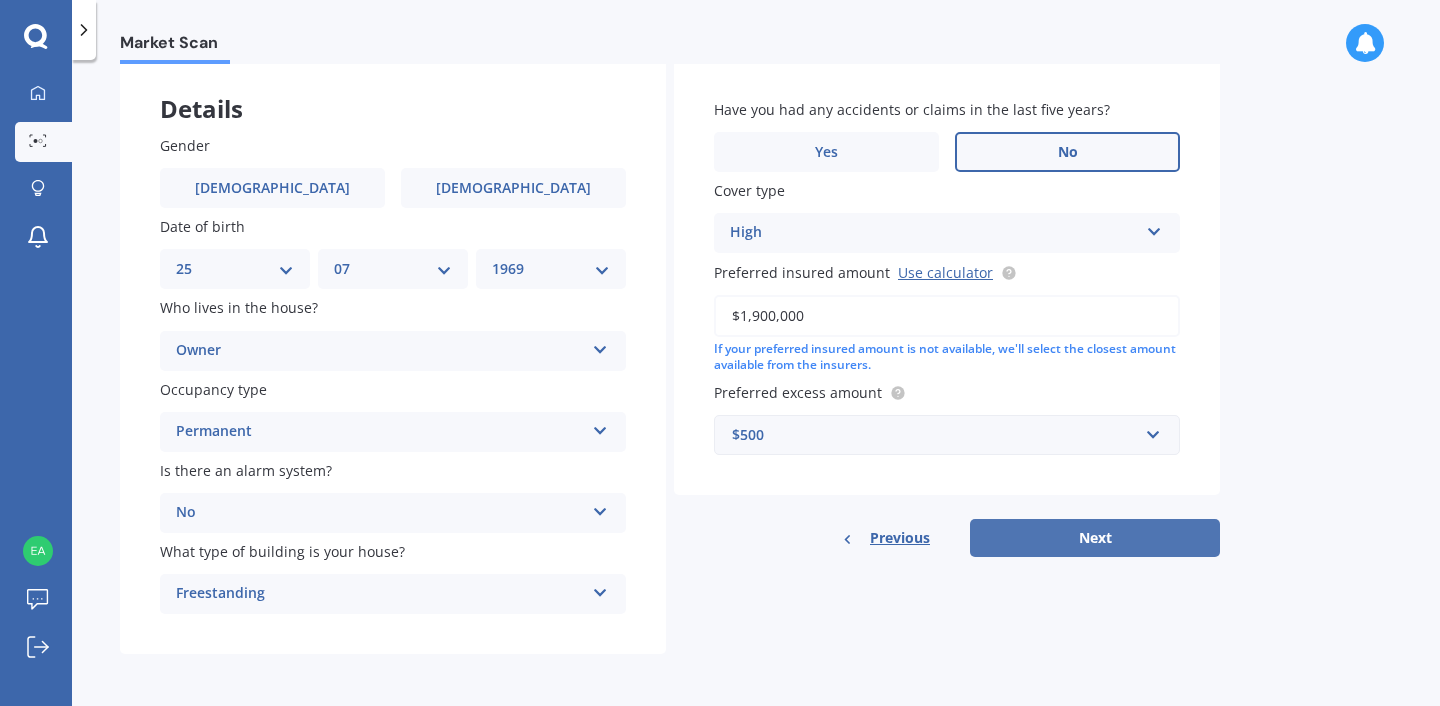 click on "Next" at bounding box center (1095, 538) 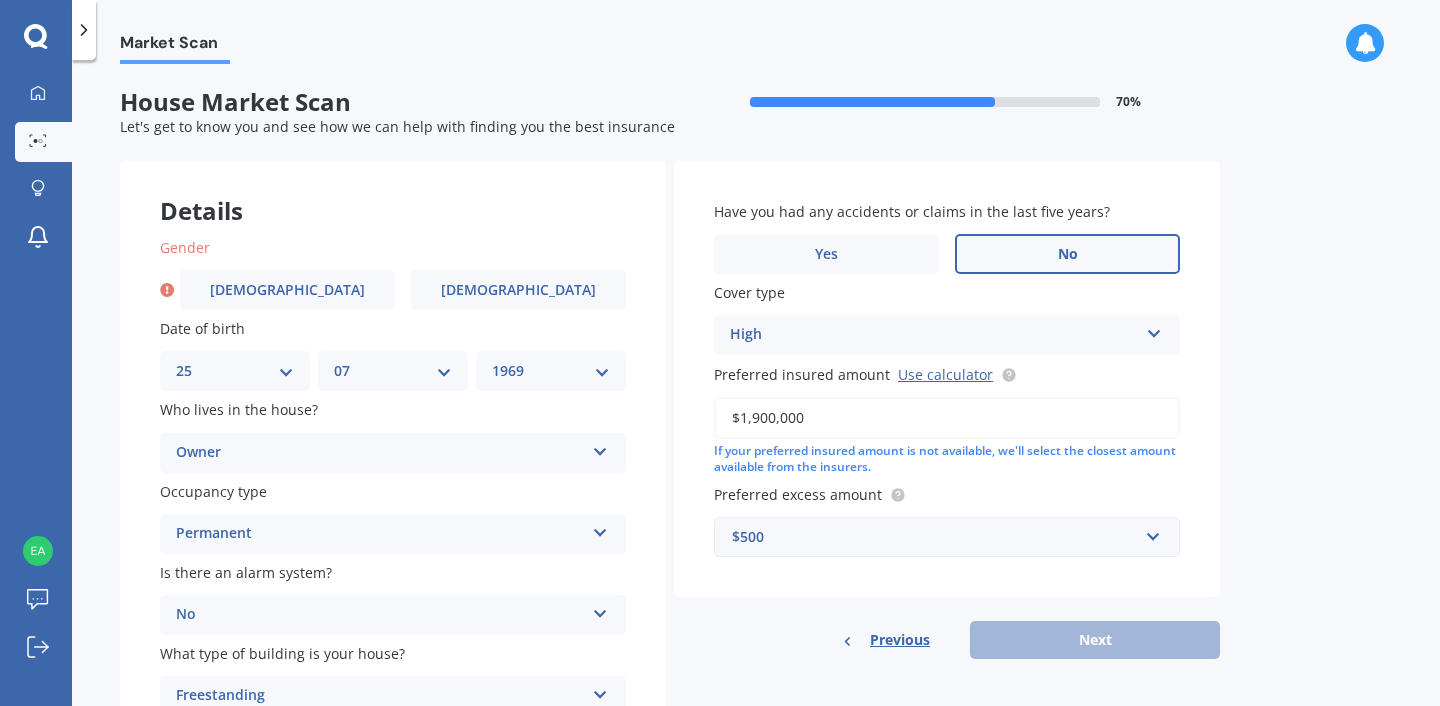 scroll, scrollTop: 18, scrollLeft: 0, axis: vertical 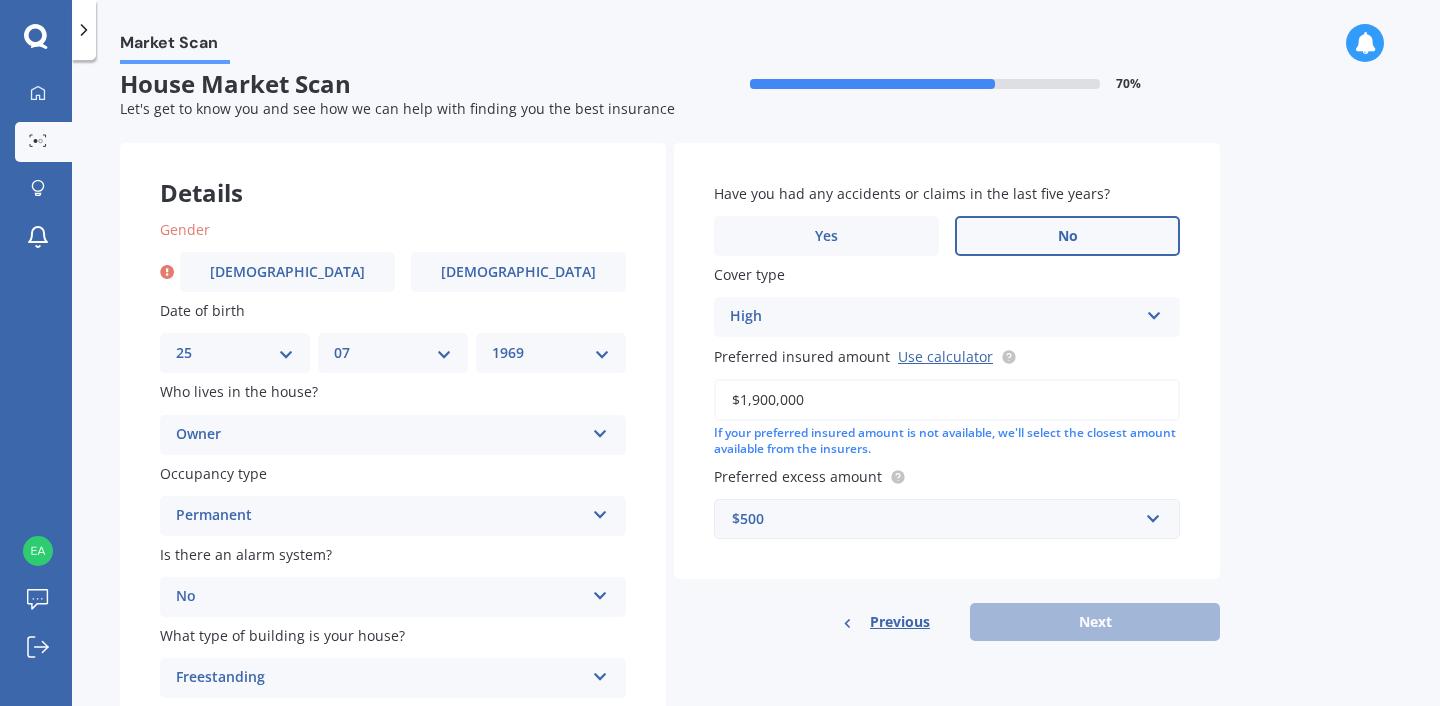 click on "Previous Next" at bounding box center (947, 622) 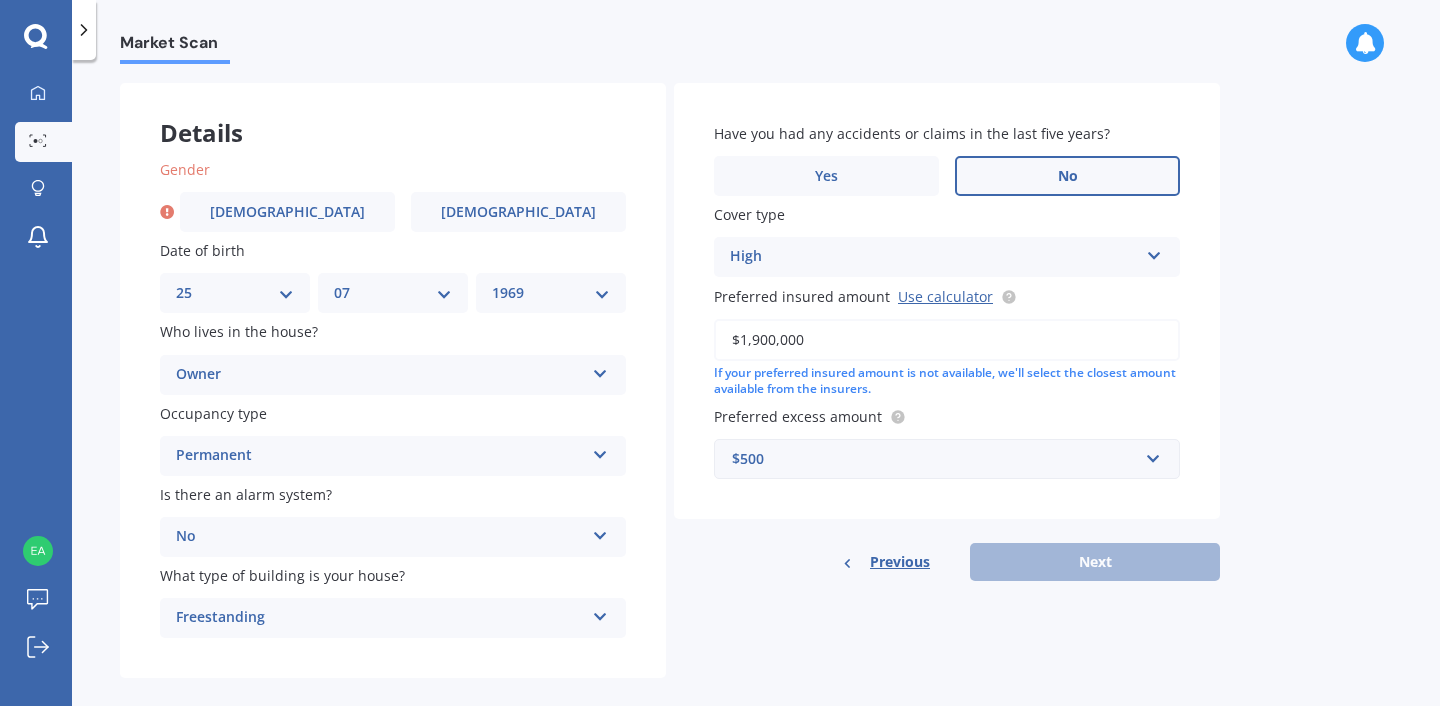 scroll, scrollTop: 105, scrollLeft: 0, axis: vertical 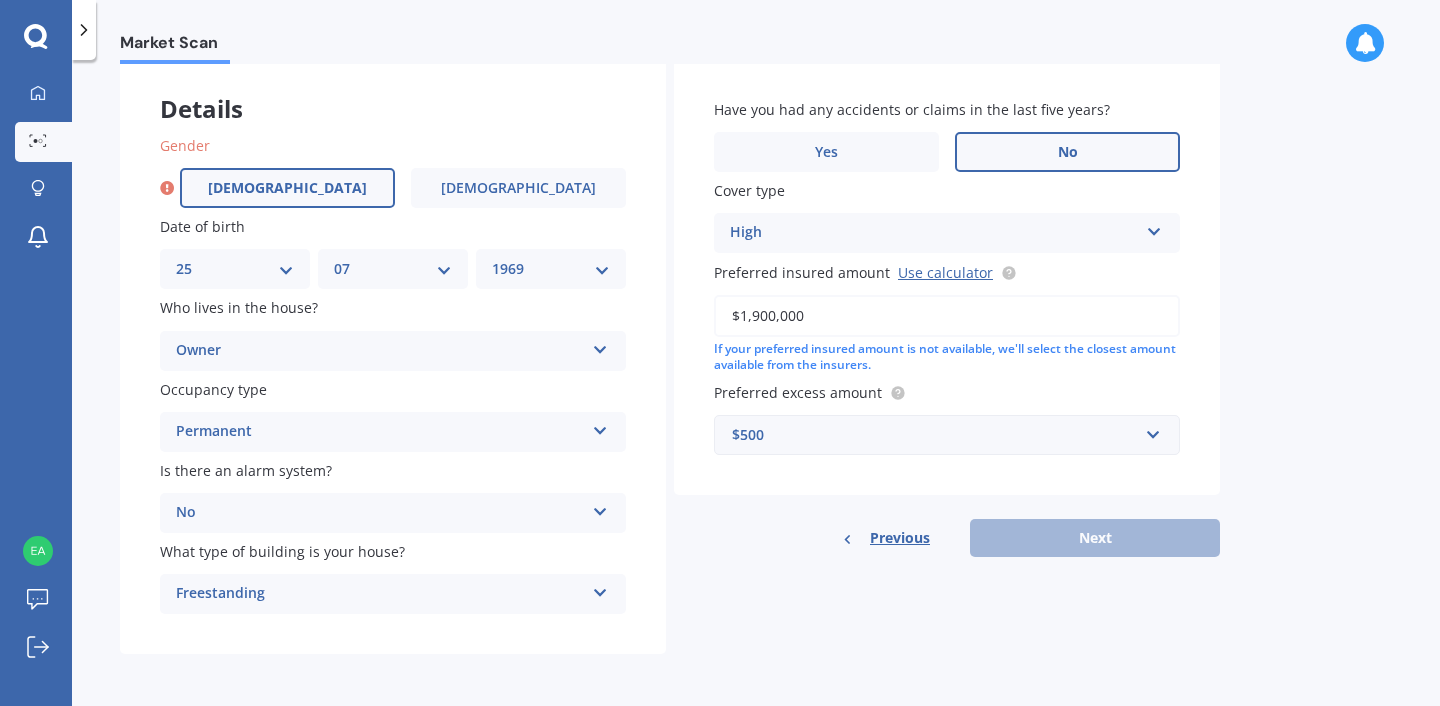 click on "[DEMOGRAPHIC_DATA]" at bounding box center (287, 188) 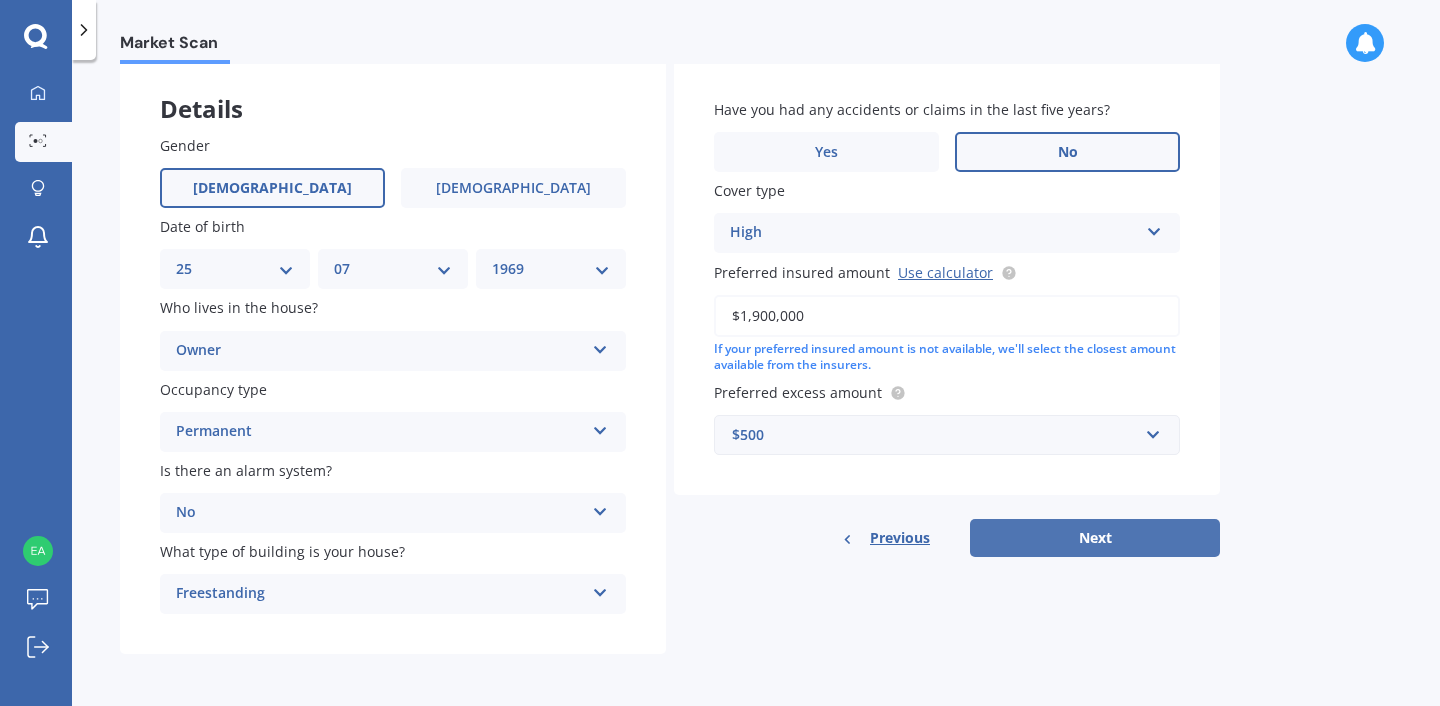 click on "Next" at bounding box center (1095, 538) 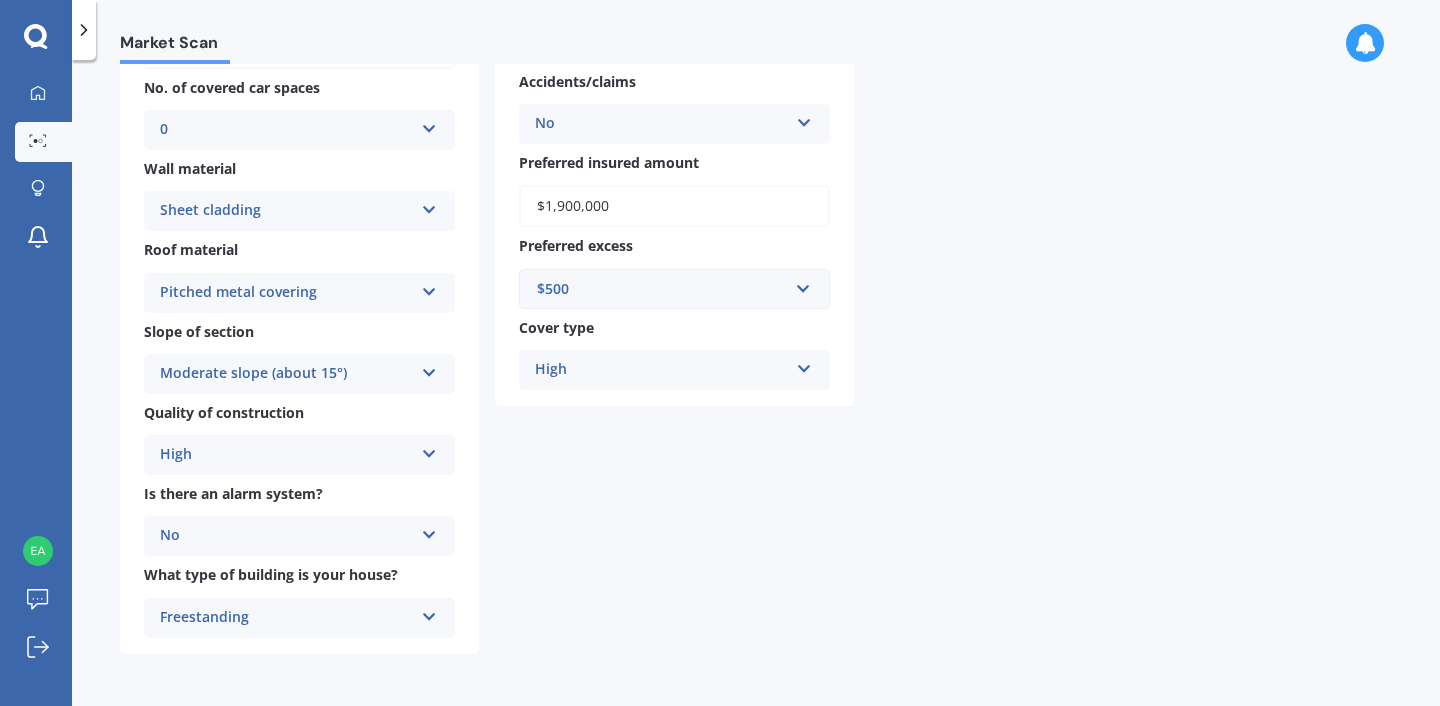 scroll, scrollTop: 0, scrollLeft: 0, axis: both 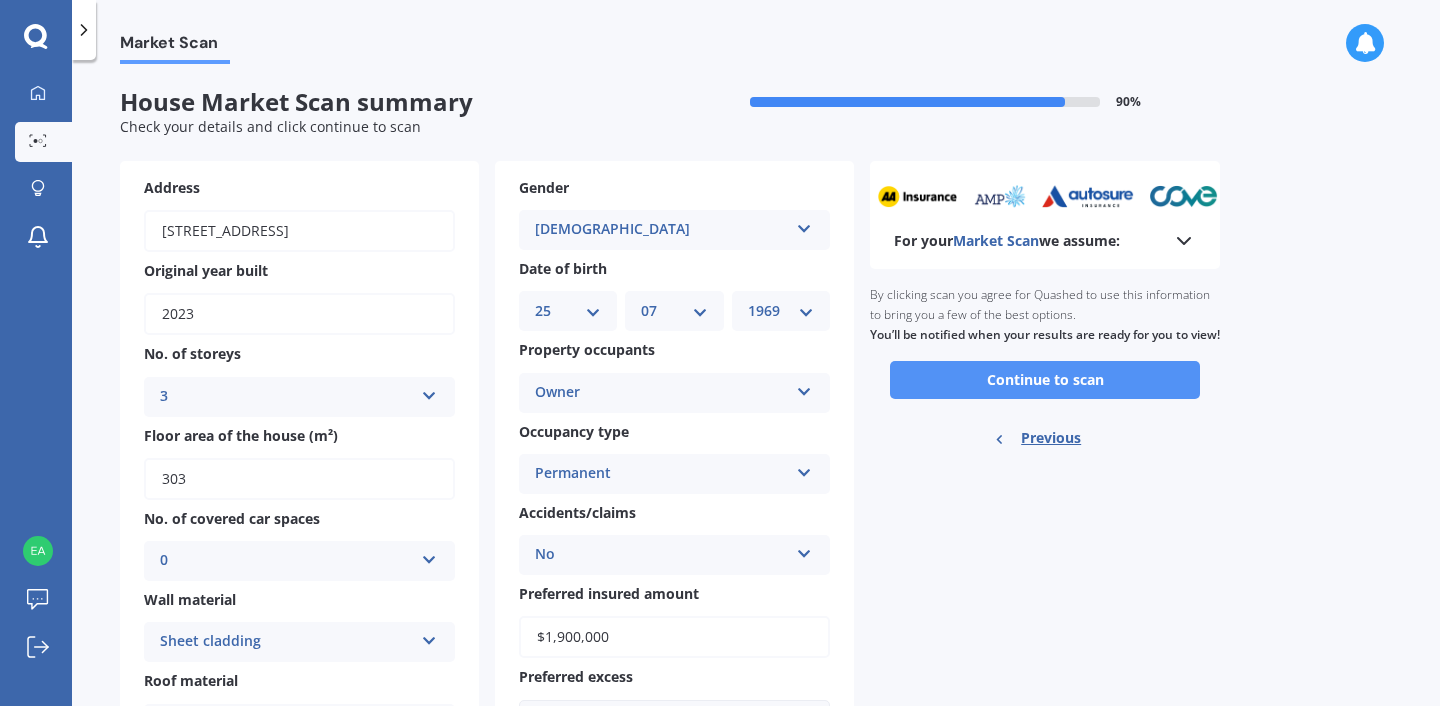 click on "Continue to scan" at bounding box center [1045, 380] 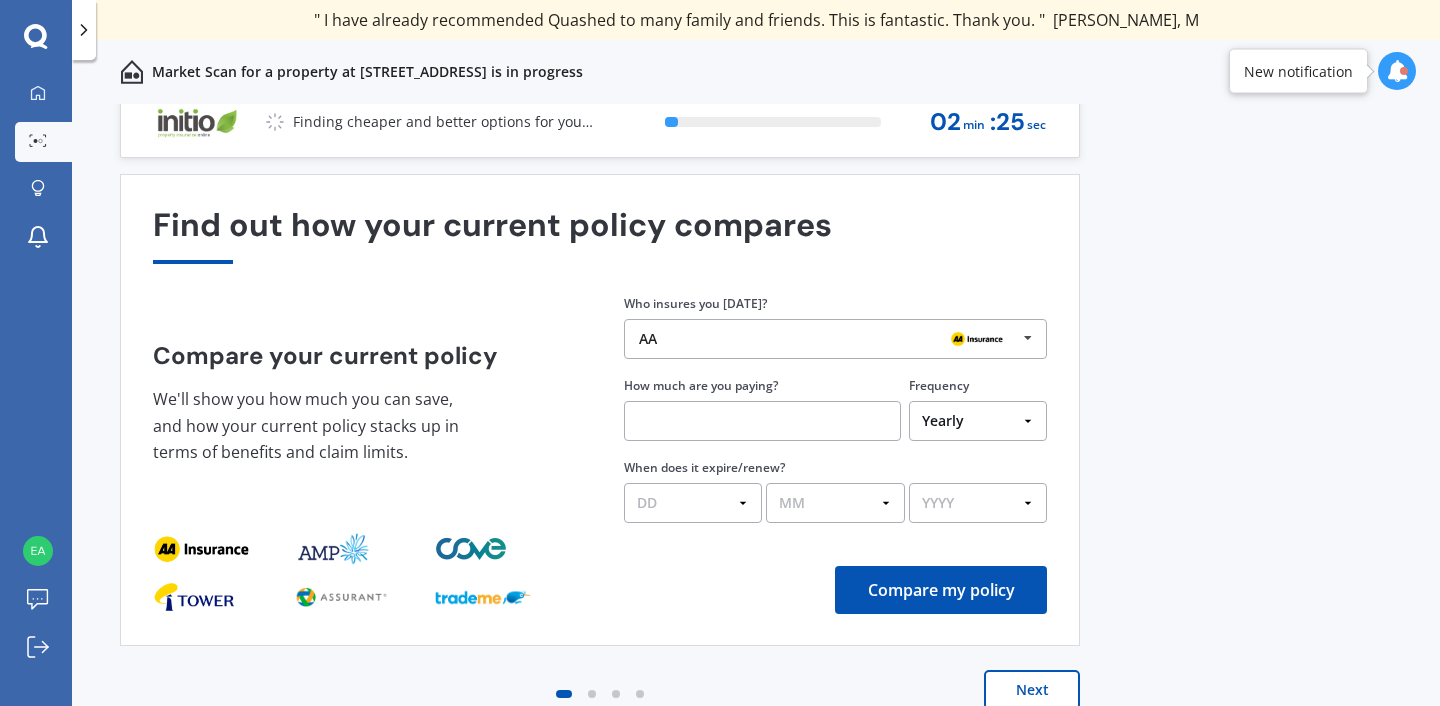 scroll, scrollTop: 0, scrollLeft: 0, axis: both 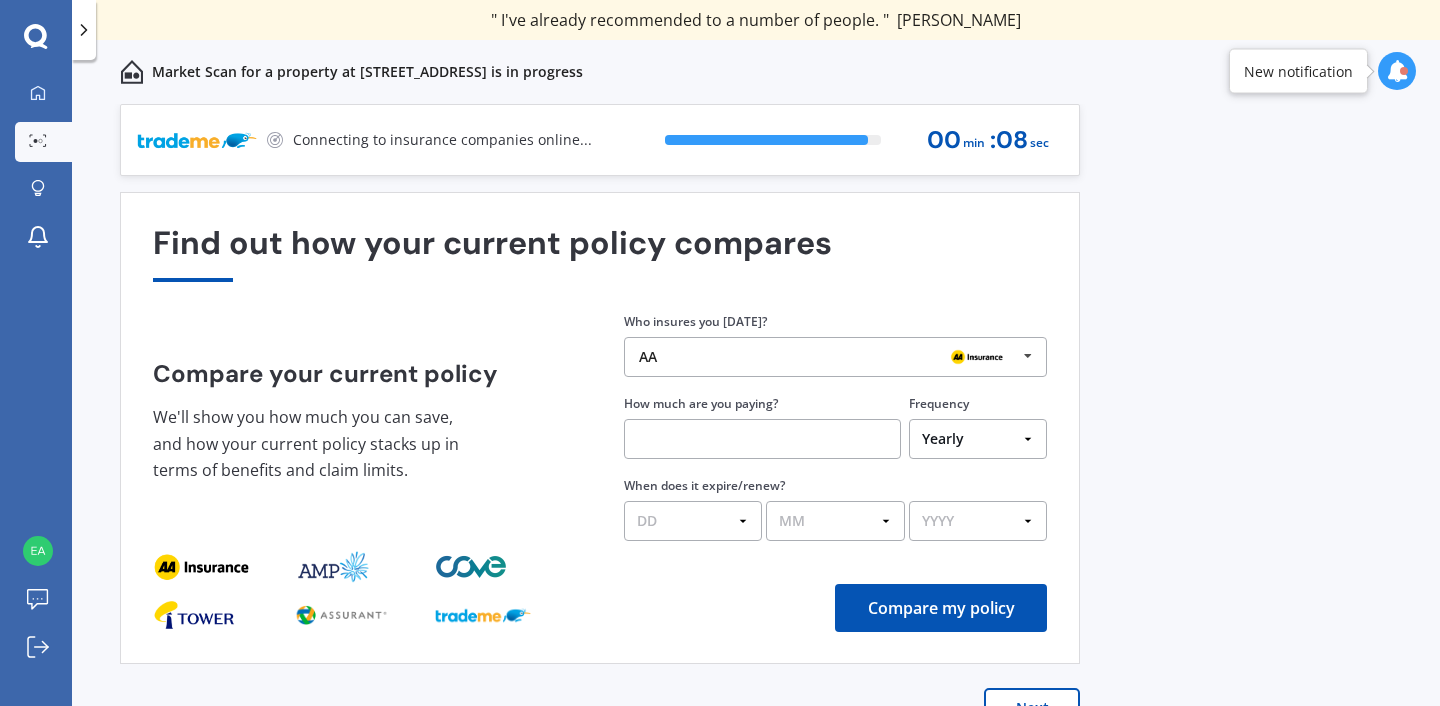 click on "Compare your current policy  We'll show you how much you can save, and how your current policy stacks up in terms of benefits and claim limits." at bounding box center (364, 430) 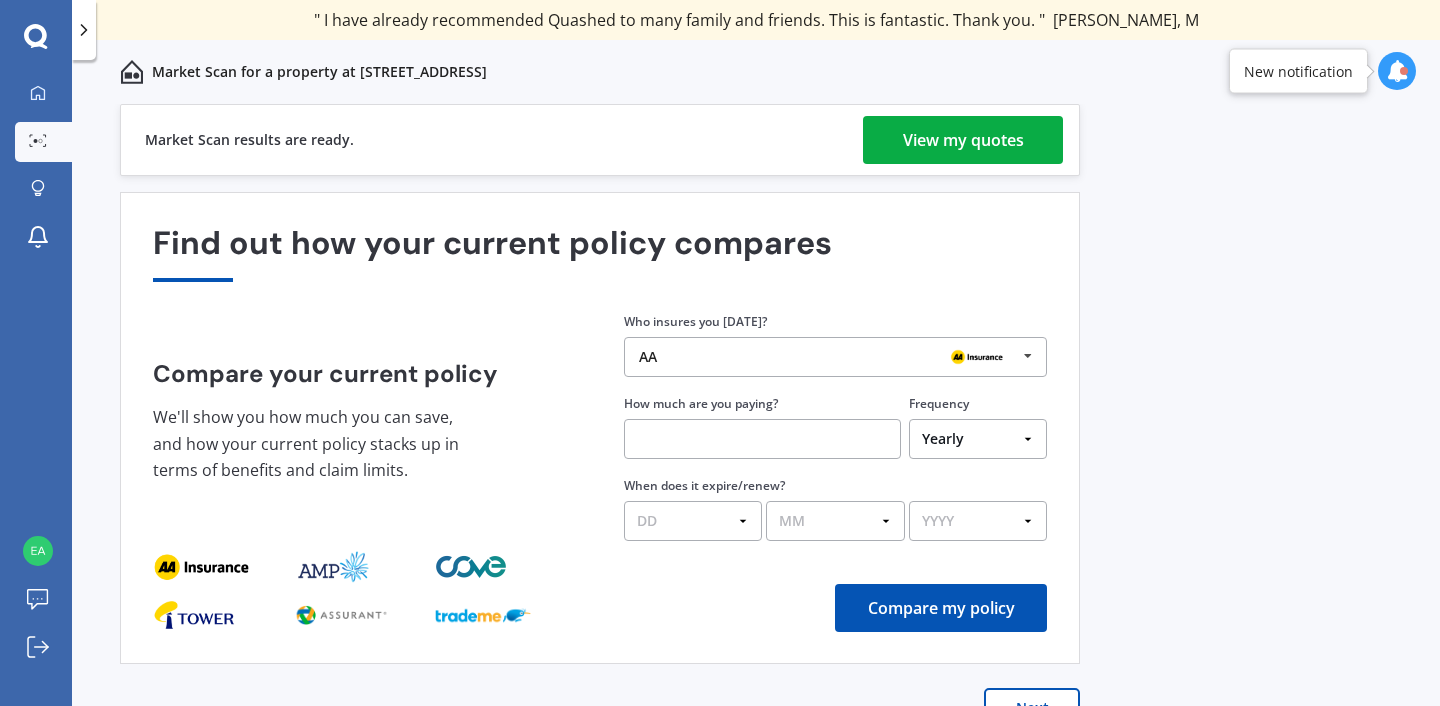 click on "View my quotes" at bounding box center (963, 140) 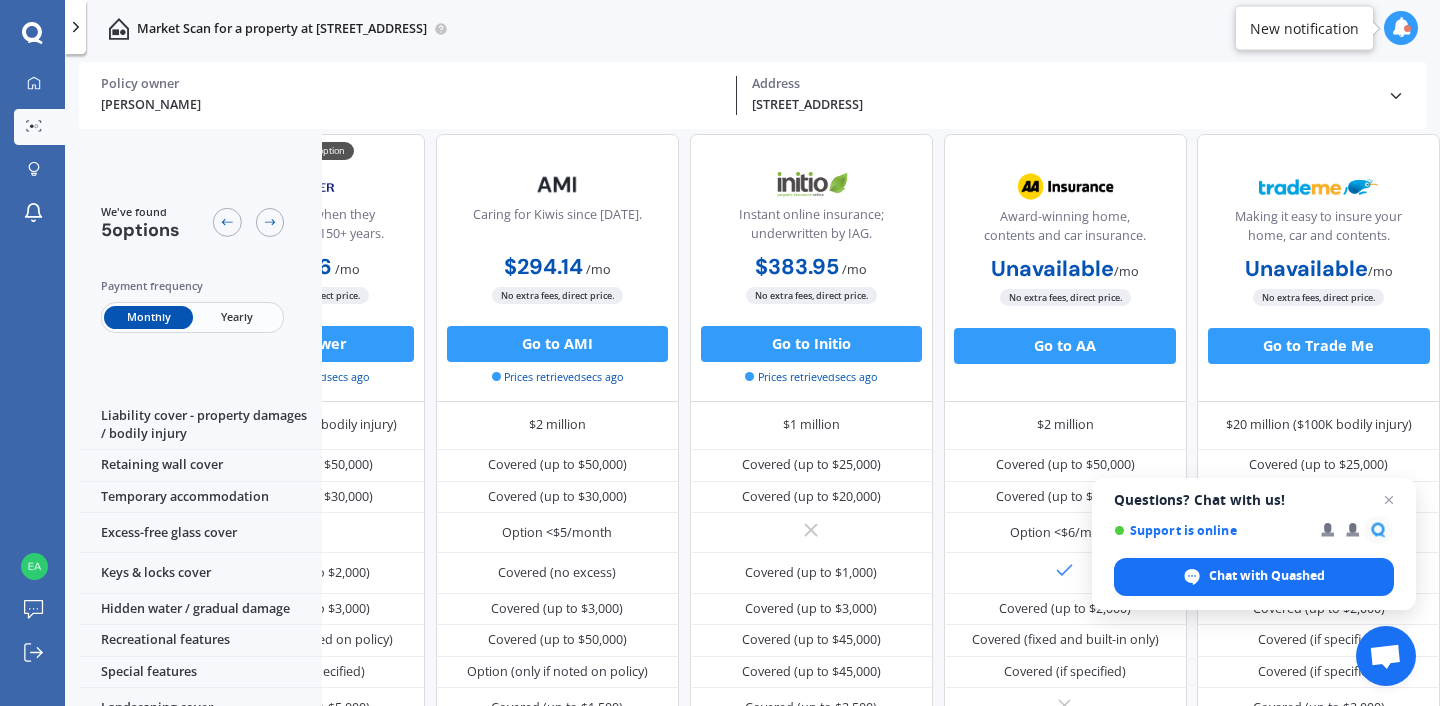 scroll, scrollTop: 217, scrollLeft: 167, axis: both 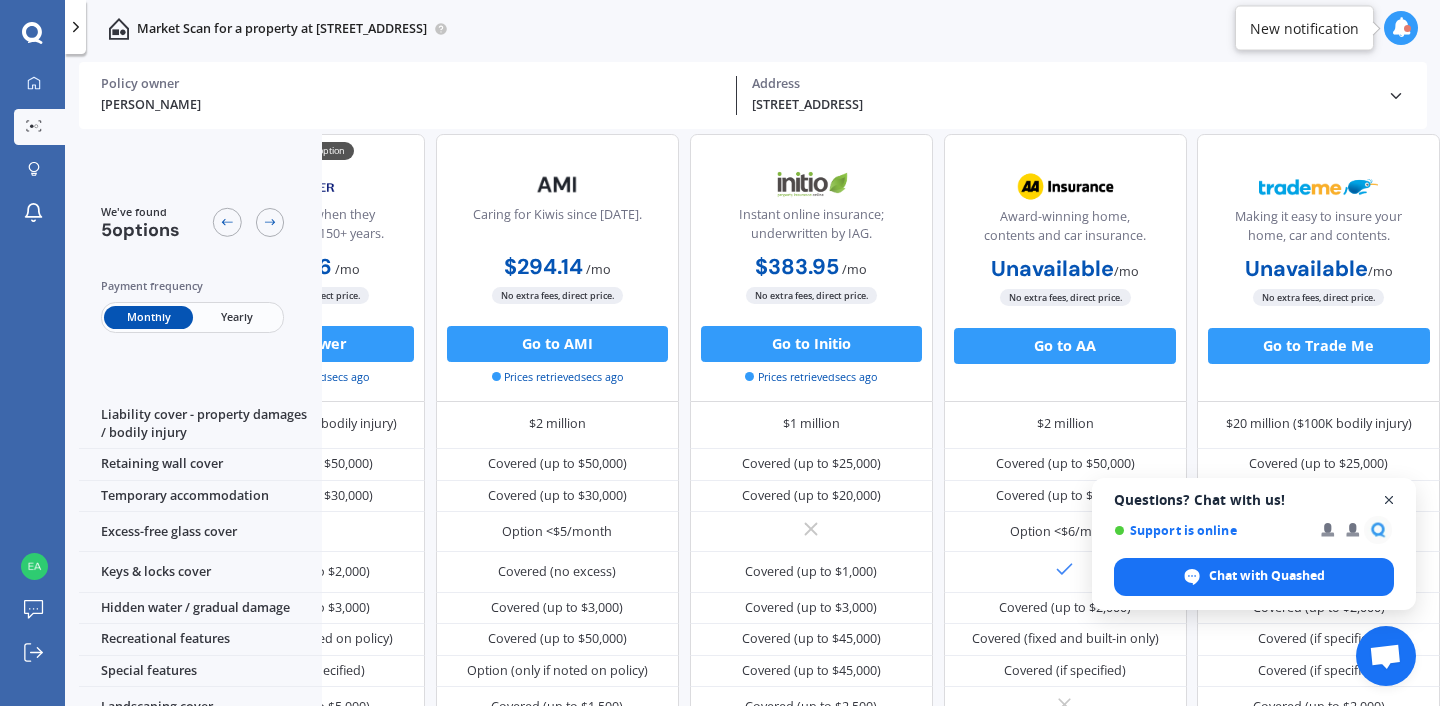 click at bounding box center (1389, 500) 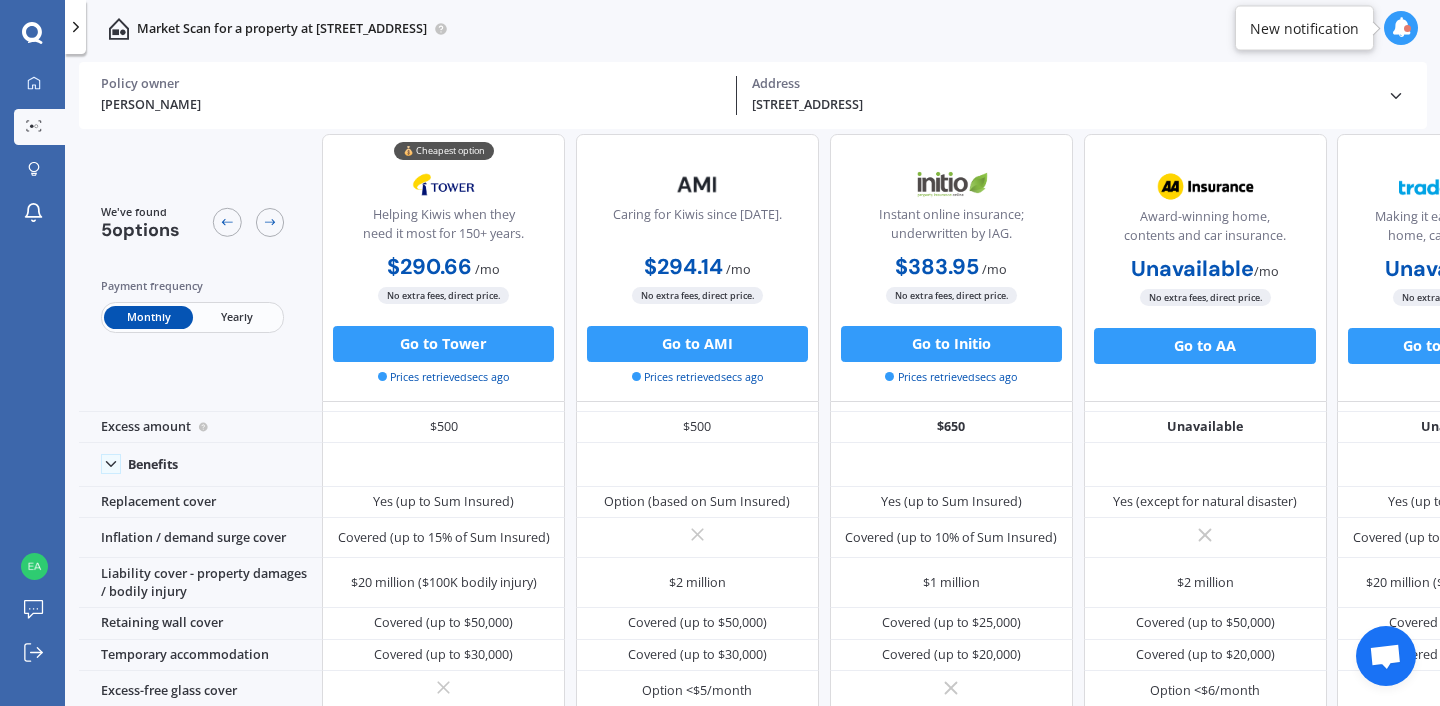 scroll, scrollTop: 0, scrollLeft: 0, axis: both 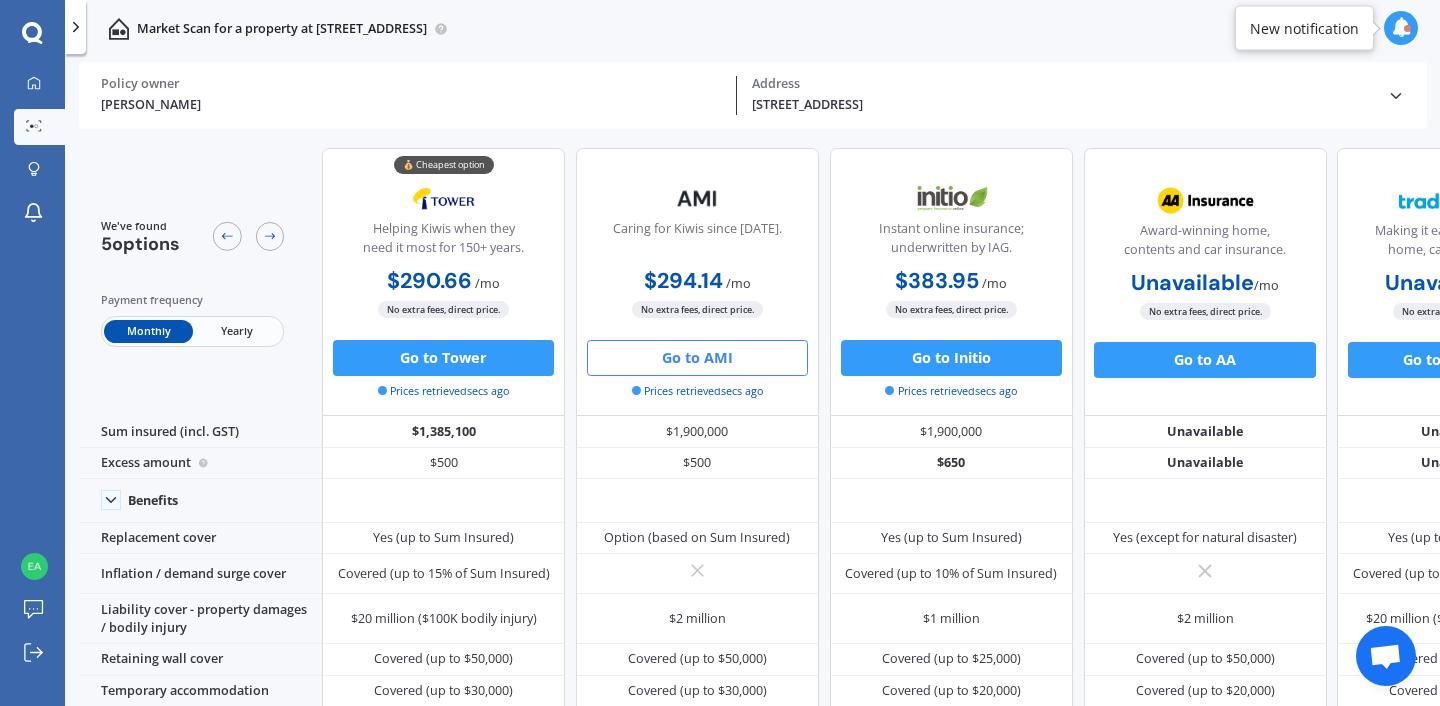 click on "Go to AMI" at bounding box center [697, 358] 